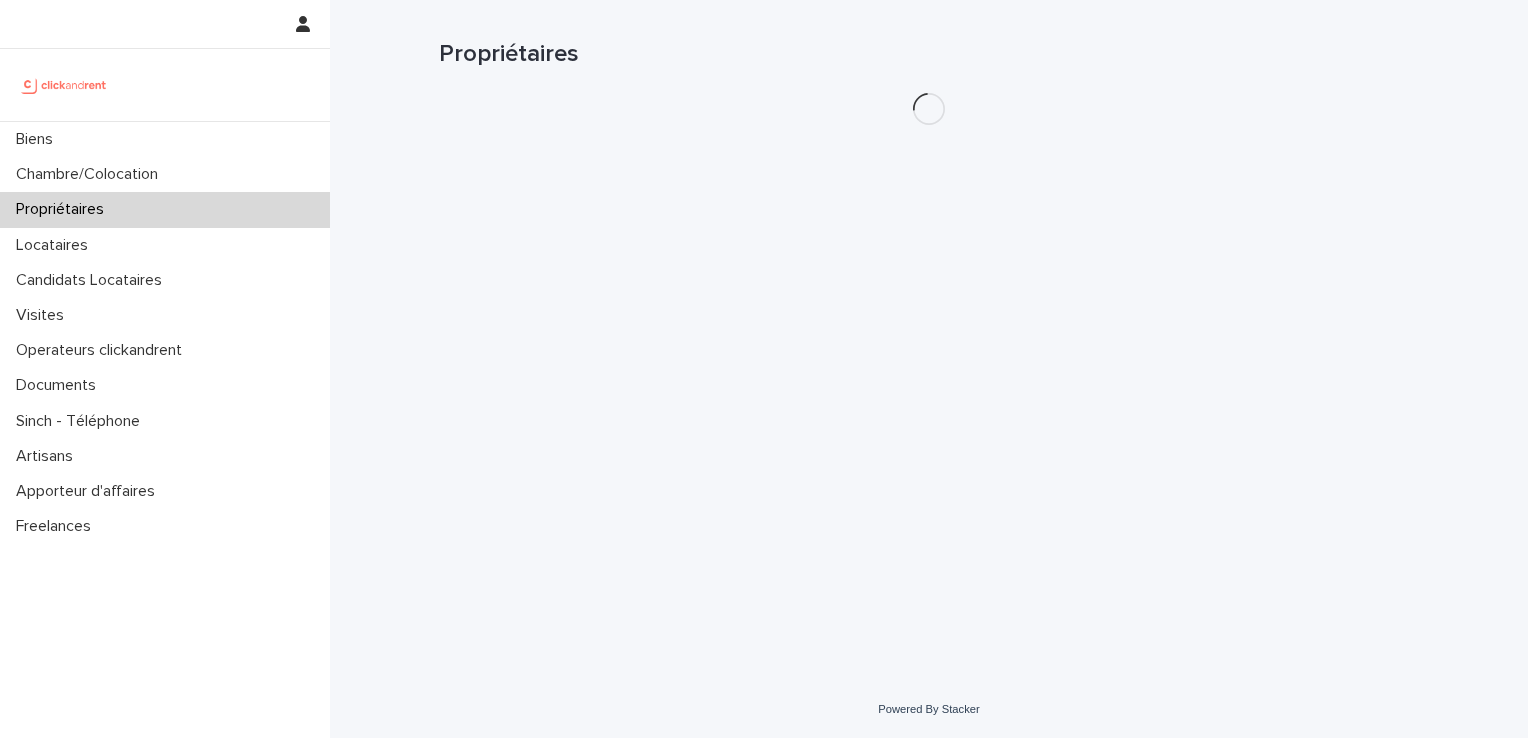 scroll, scrollTop: 0, scrollLeft: 0, axis: both 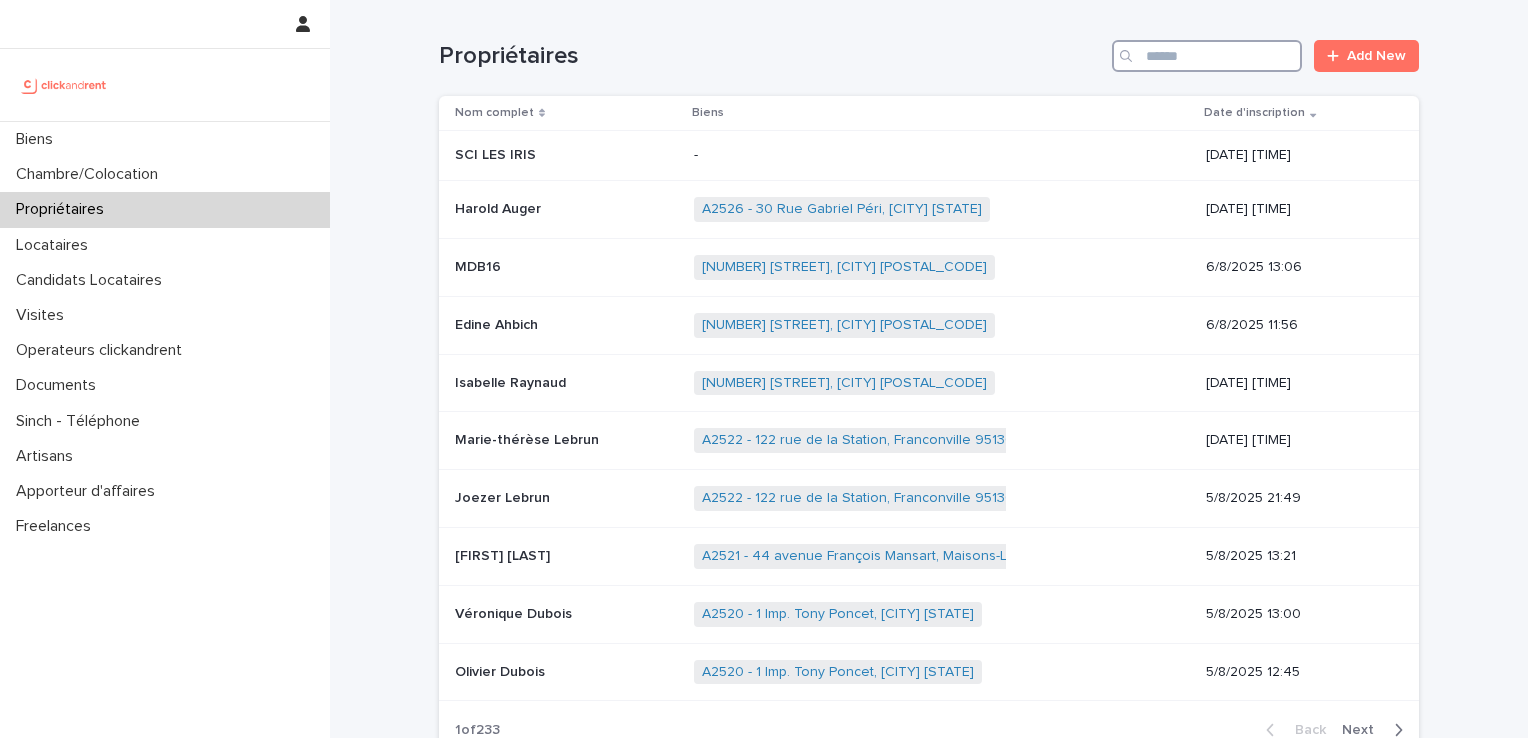 click at bounding box center (1207, 56) 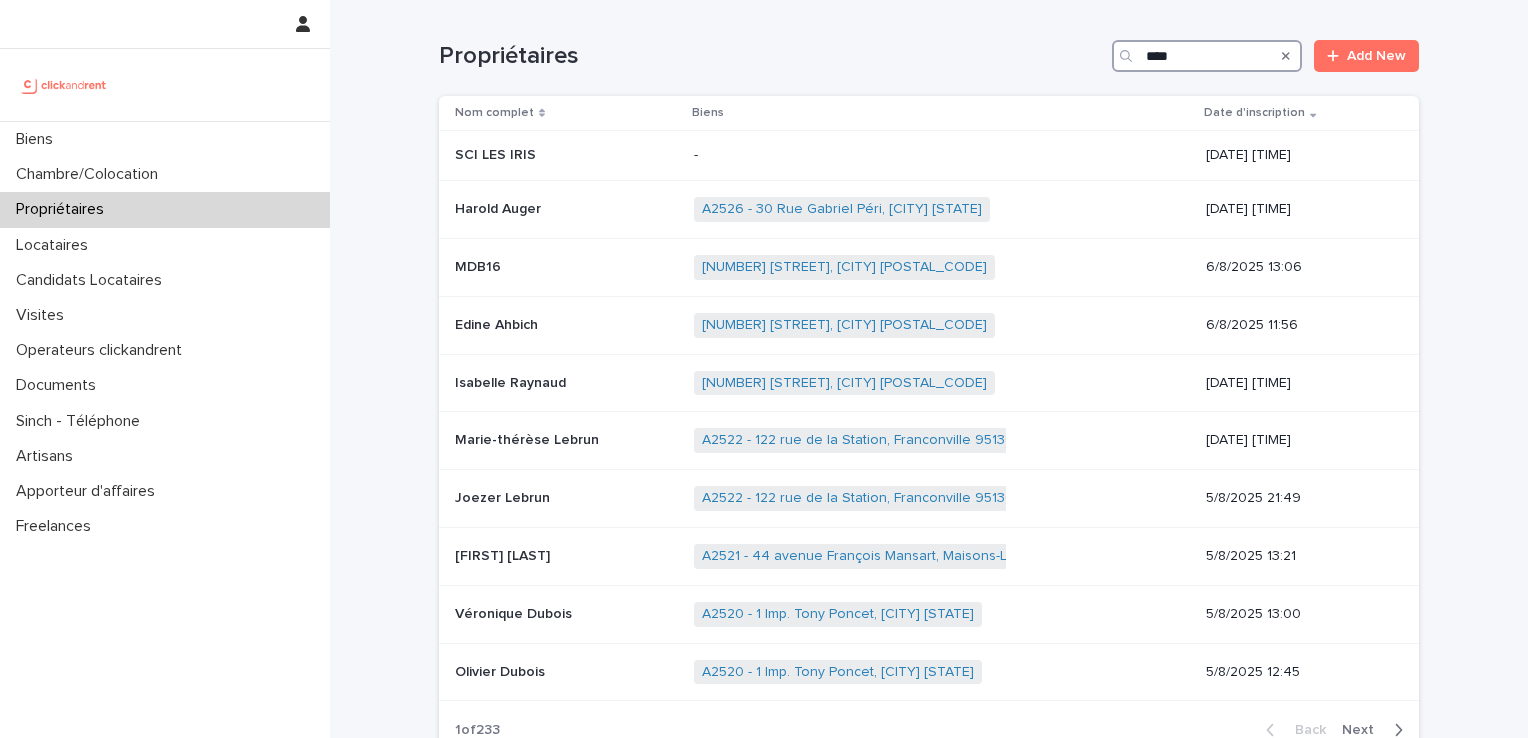 type on "****" 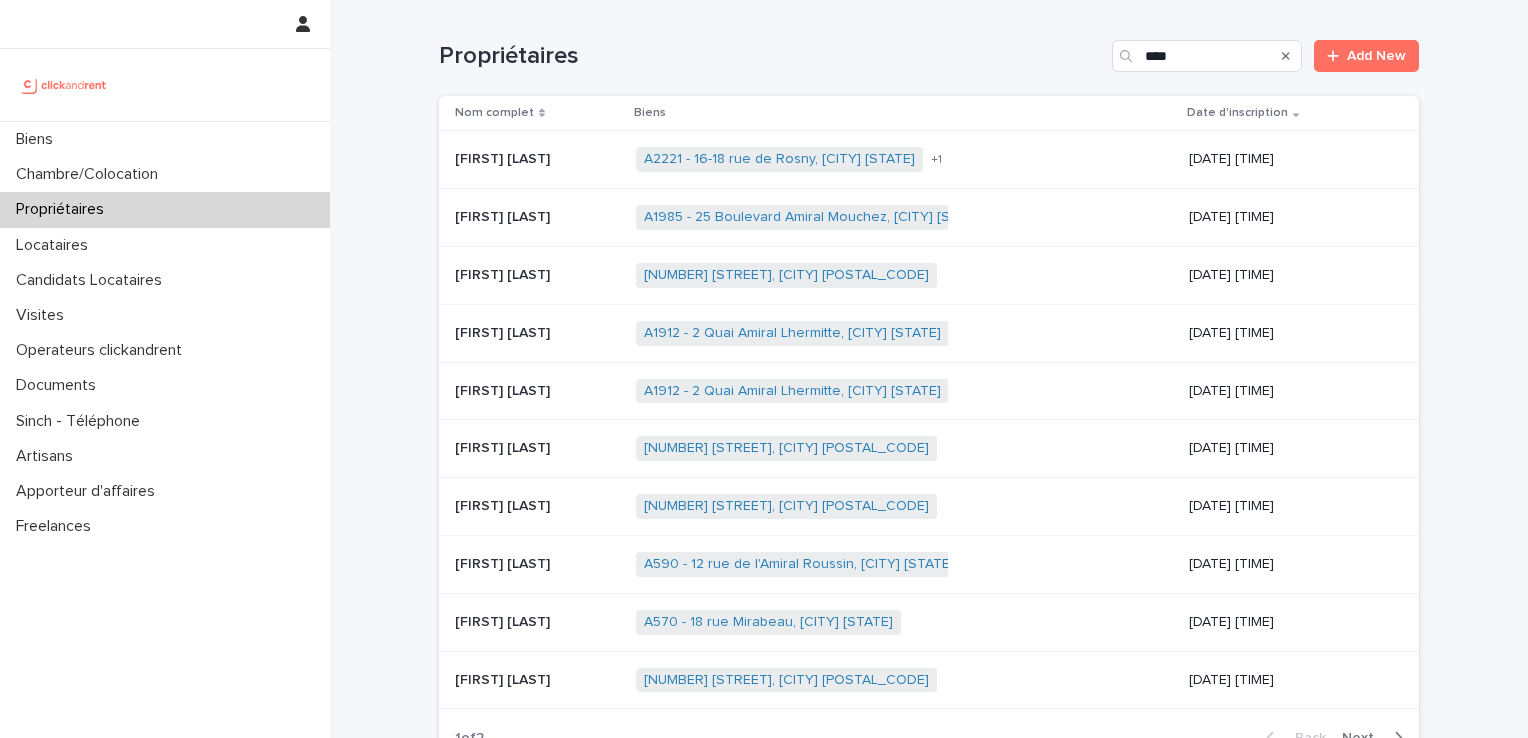 click on "[FIRST] [LAST]" at bounding box center (504, 157) 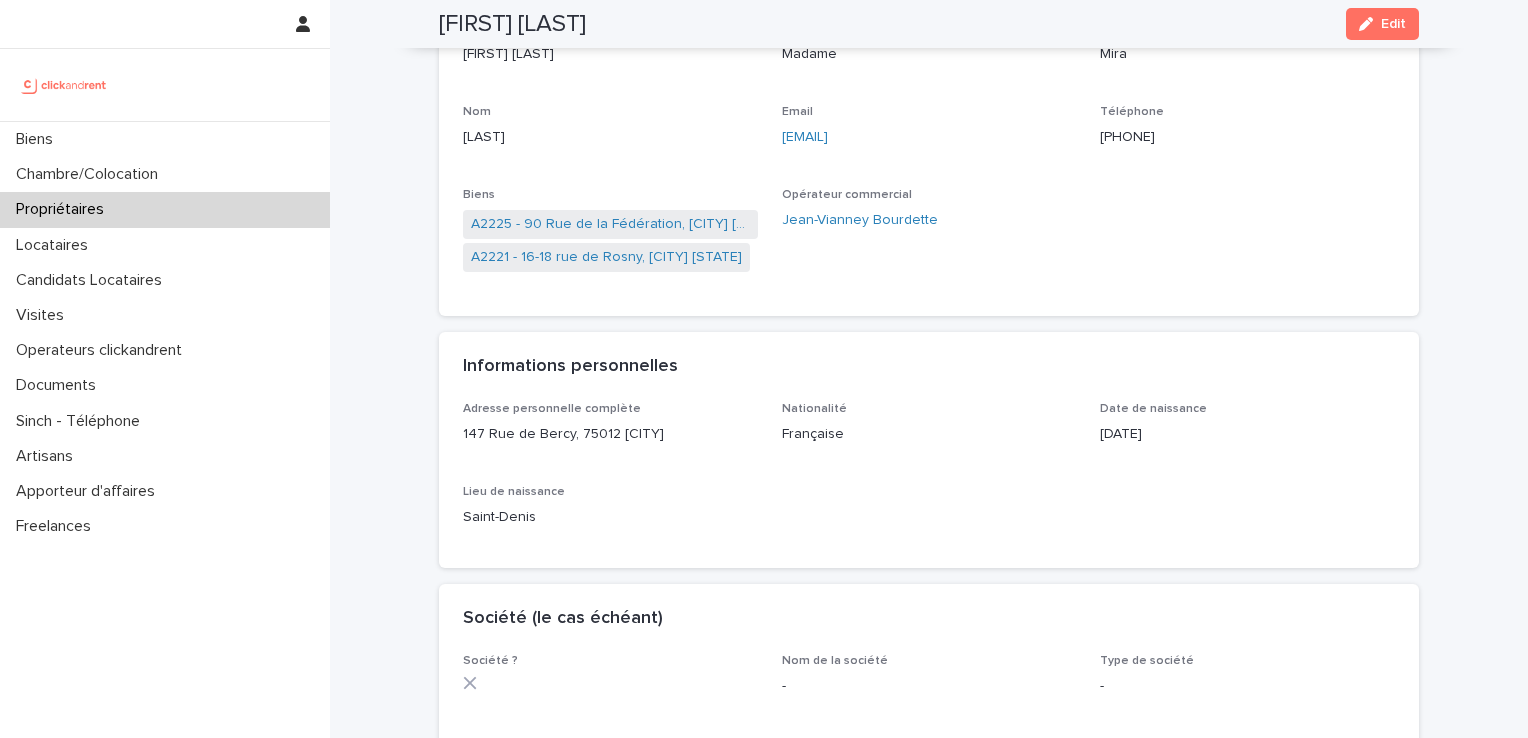 scroll, scrollTop: 188, scrollLeft: 0, axis: vertical 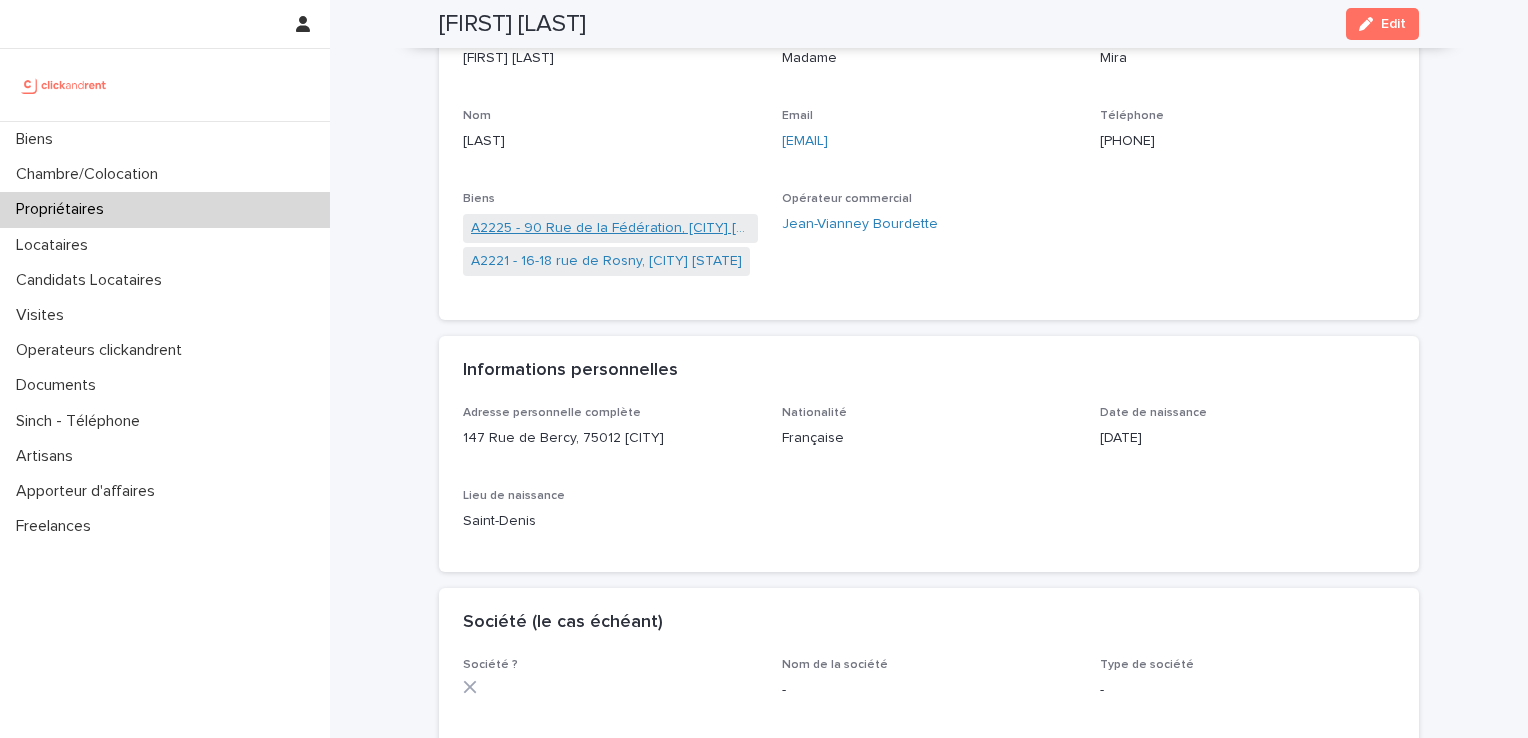 click on "A2225 - 90 Rue de la Fédération, [CITY] [STATE]" at bounding box center (610, 228) 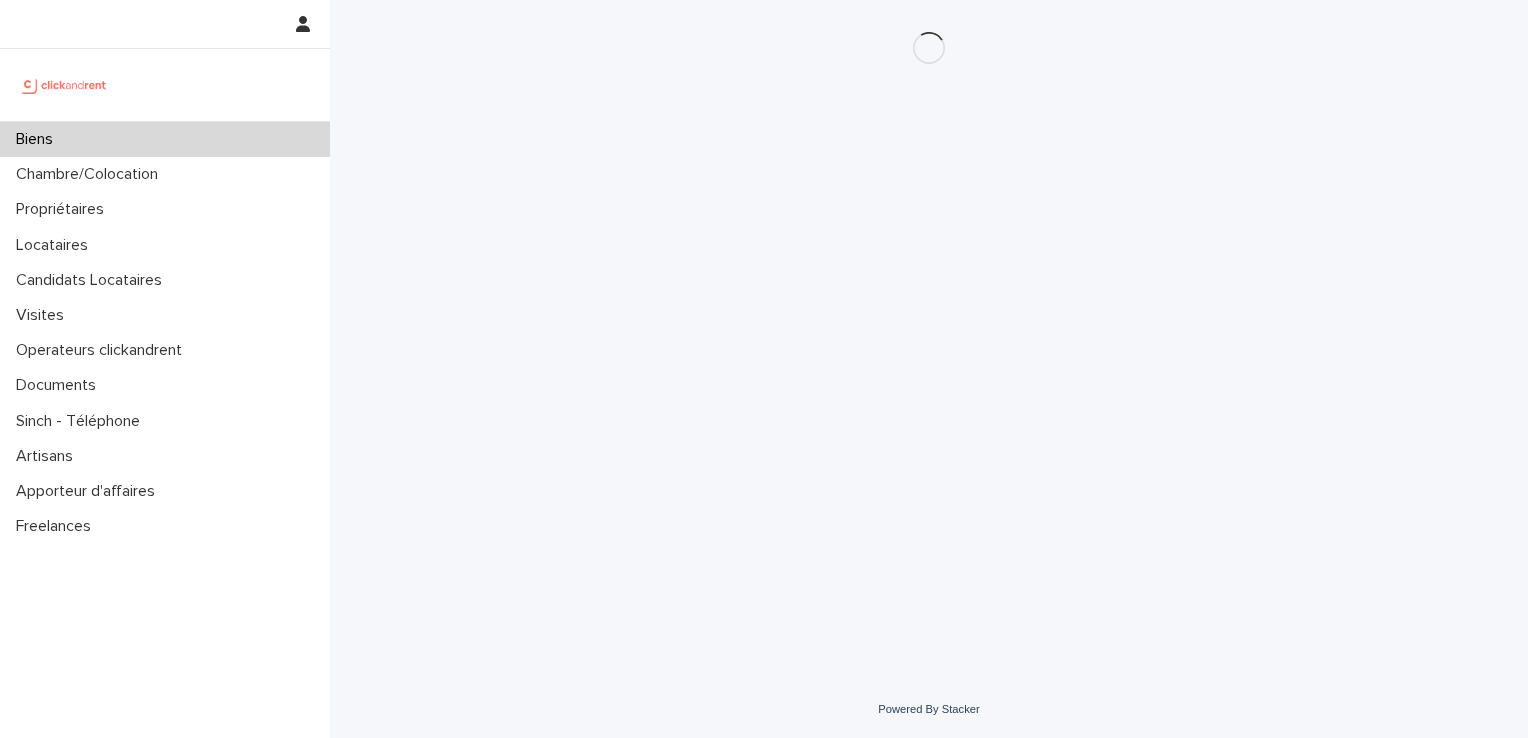 scroll, scrollTop: 0, scrollLeft: 0, axis: both 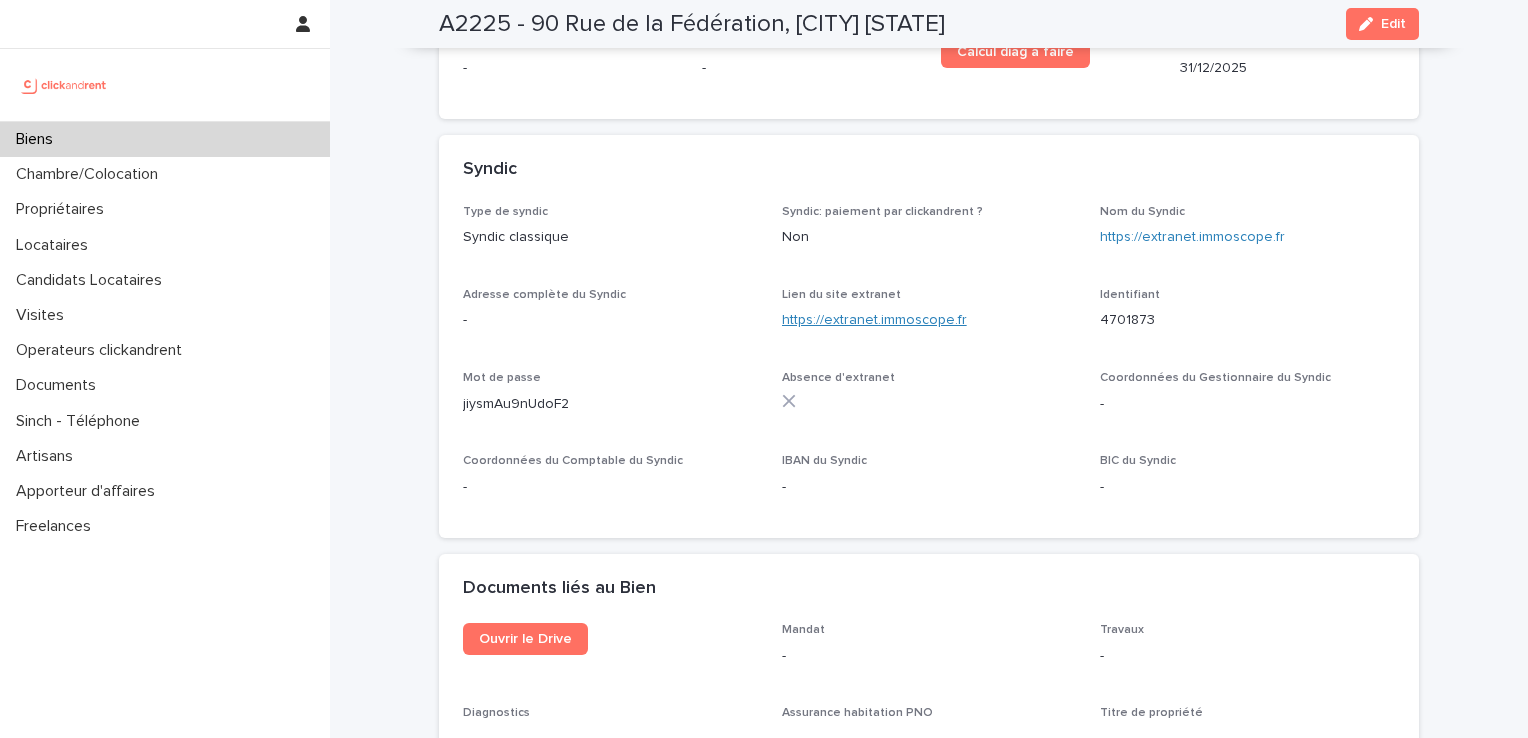 click on "https://extranet.immoscope.fr" at bounding box center (874, 320) 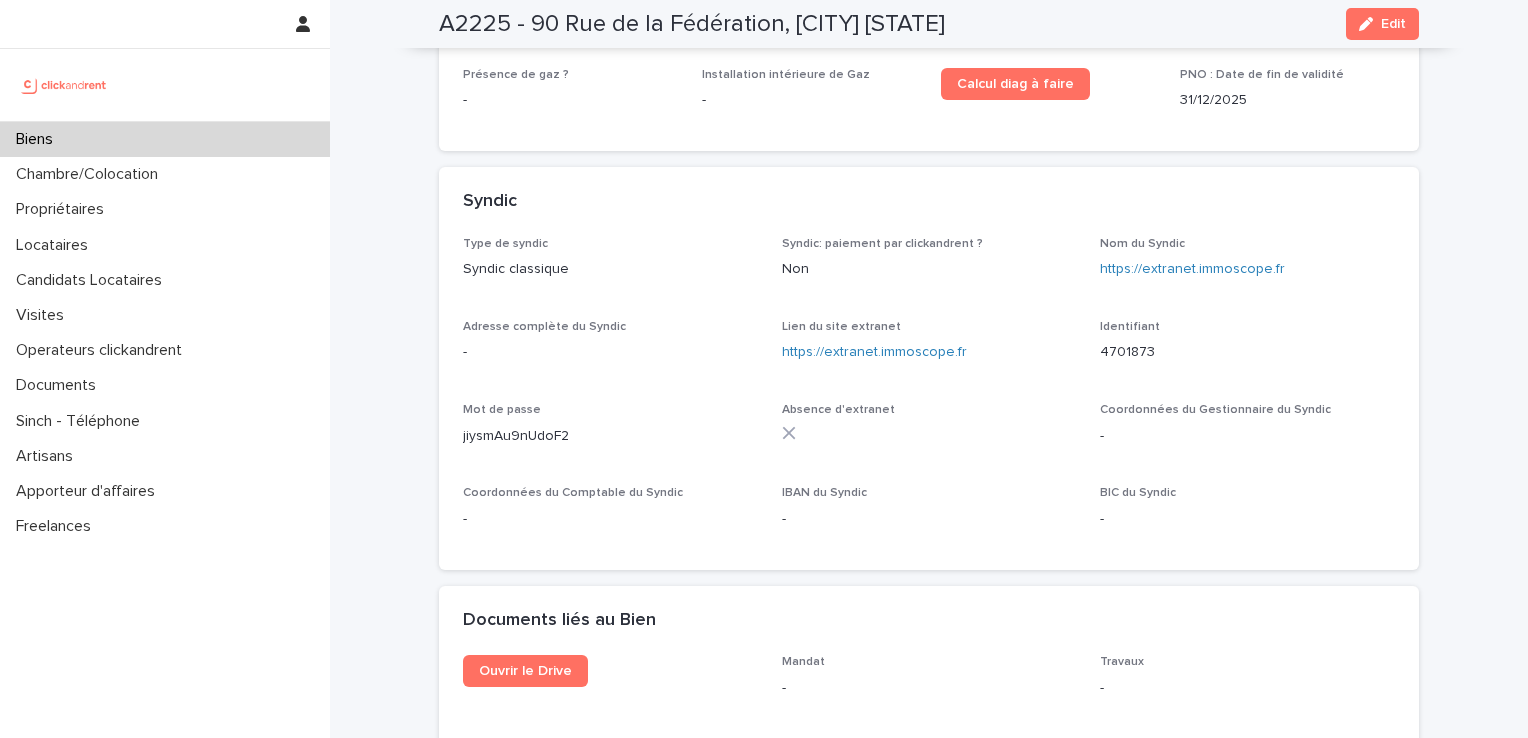 scroll, scrollTop: 5354, scrollLeft: 0, axis: vertical 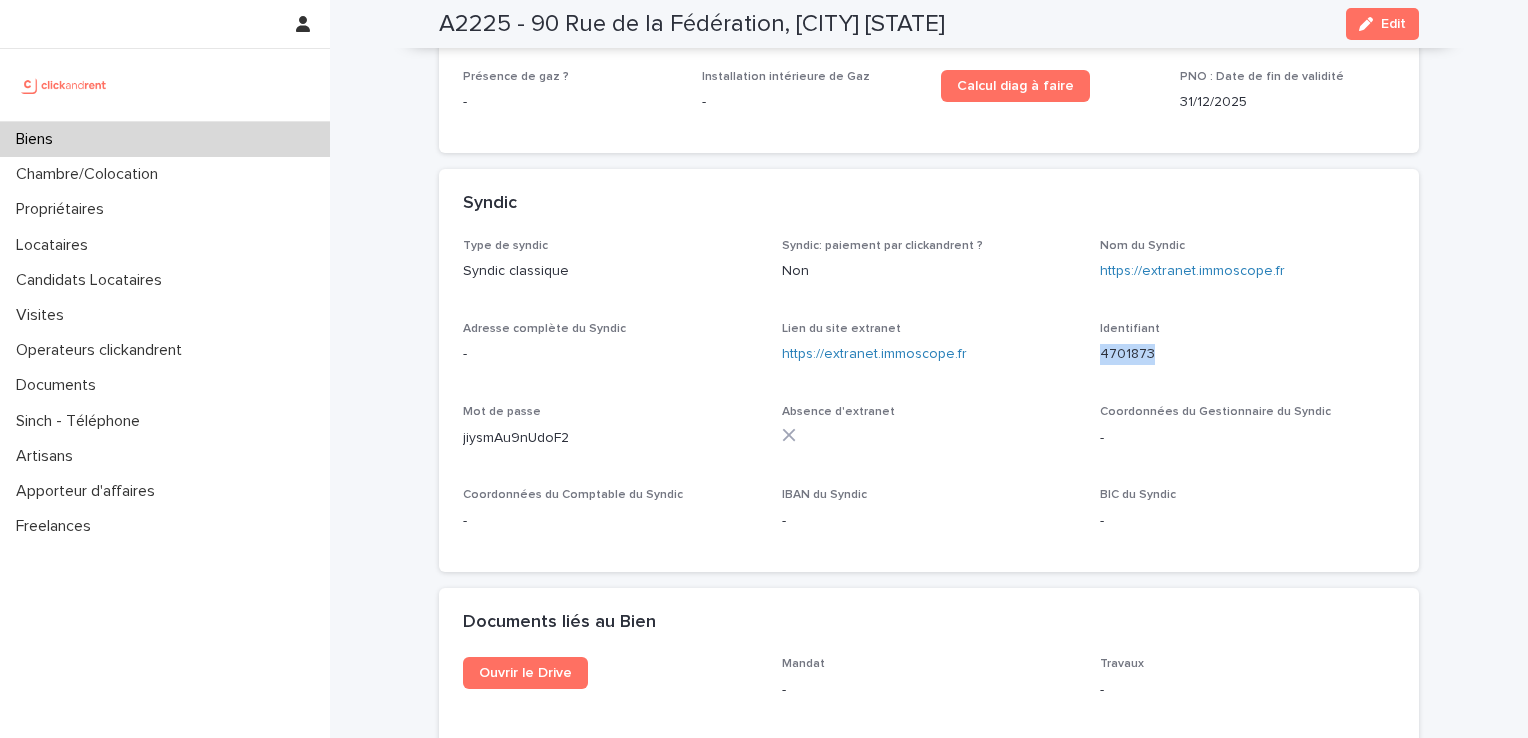 drag, startPoint x: 1182, startPoint y: 324, endPoint x: 1091, endPoint y: 323, distance: 91.00549 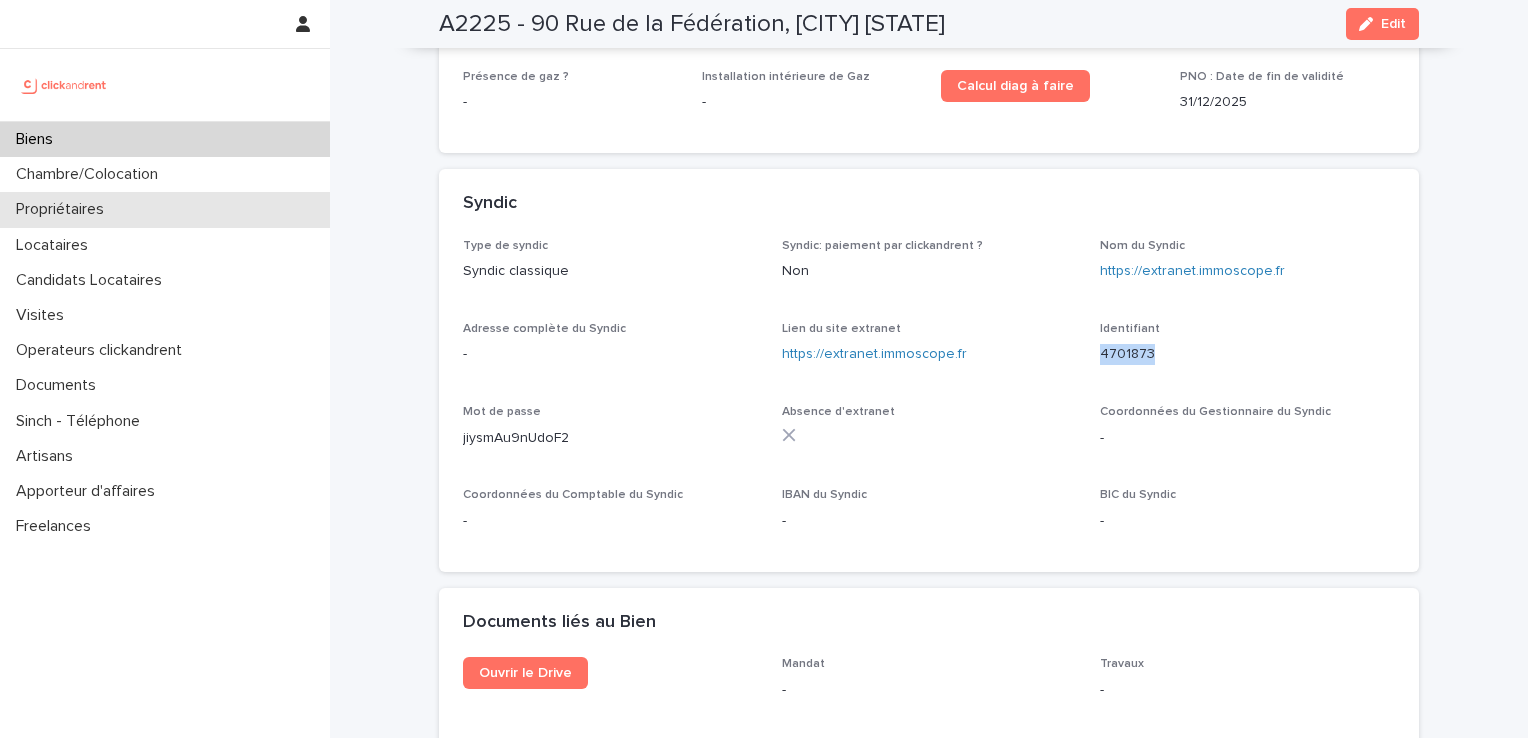 click on "Propriétaires" at bounding box center [64, 209] 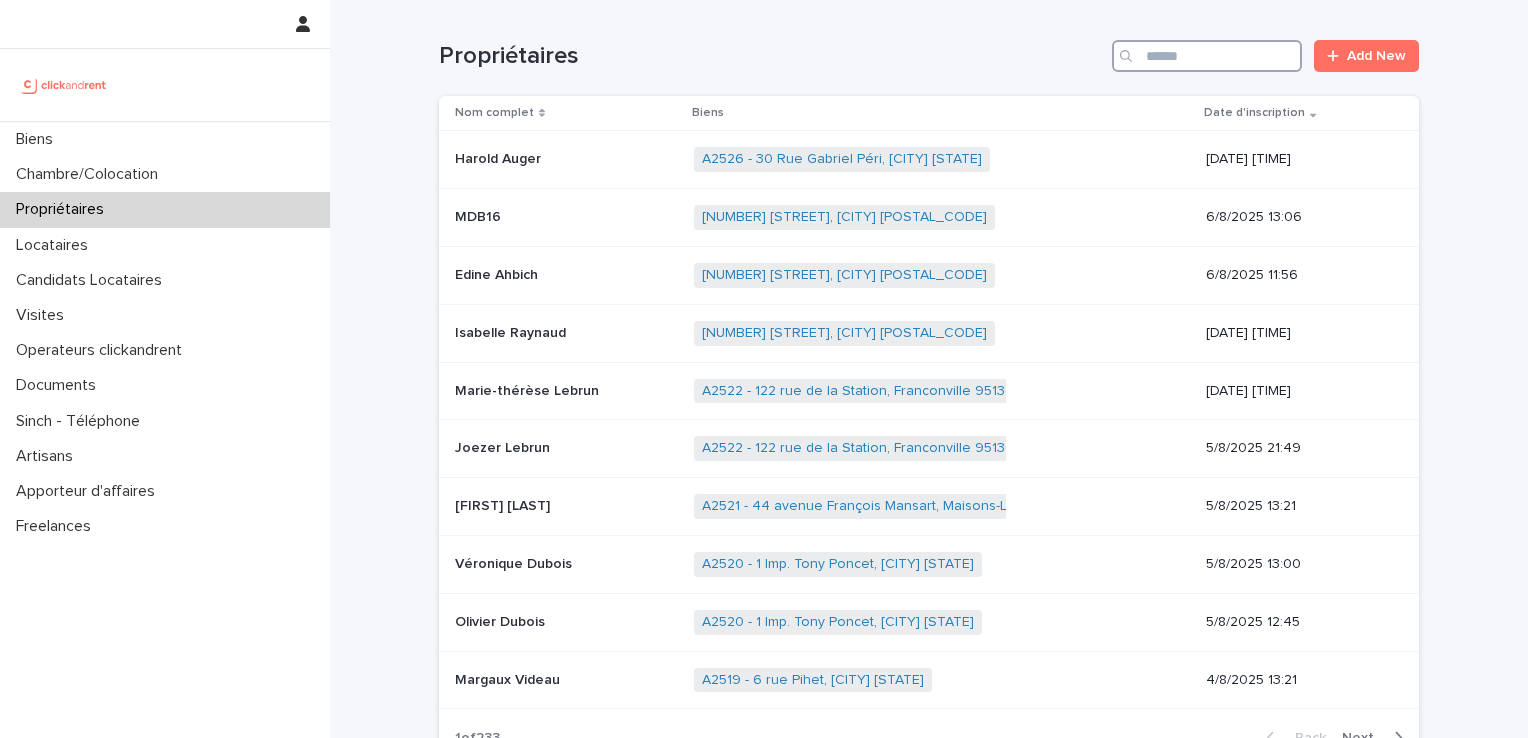 click at bounding box center (1207, 56) 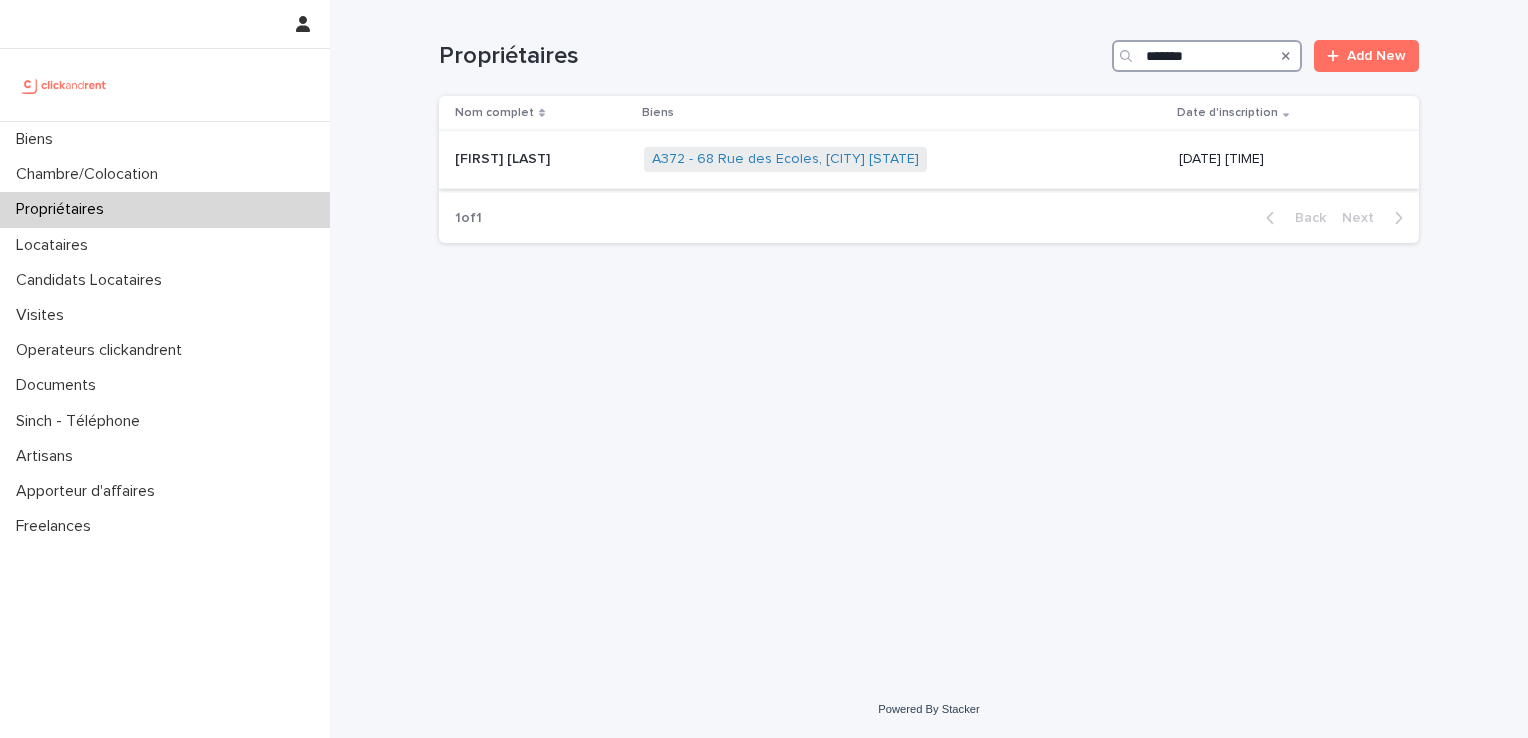 type on "*******" 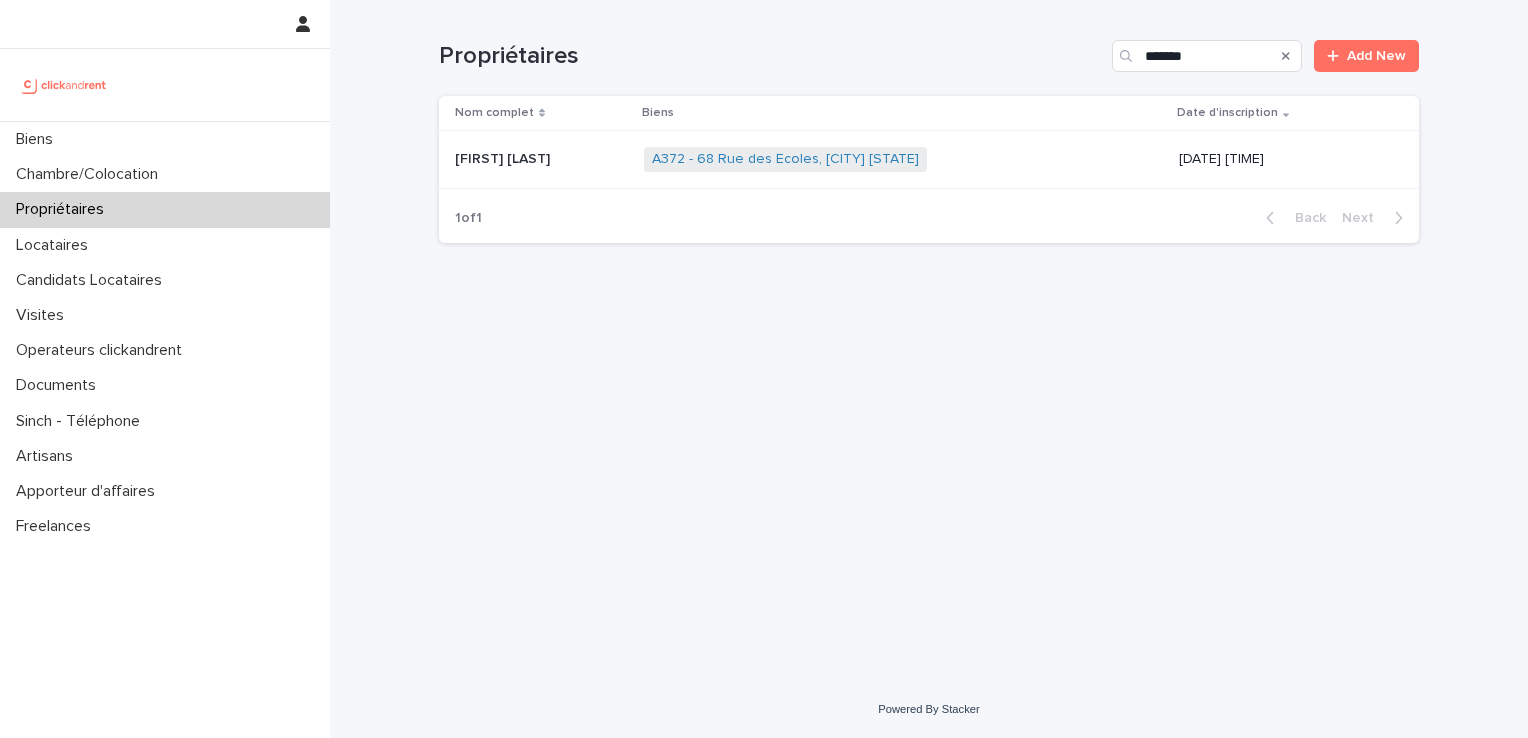click on "[FIRST] [LAST]" at bounding box center (504, 157) 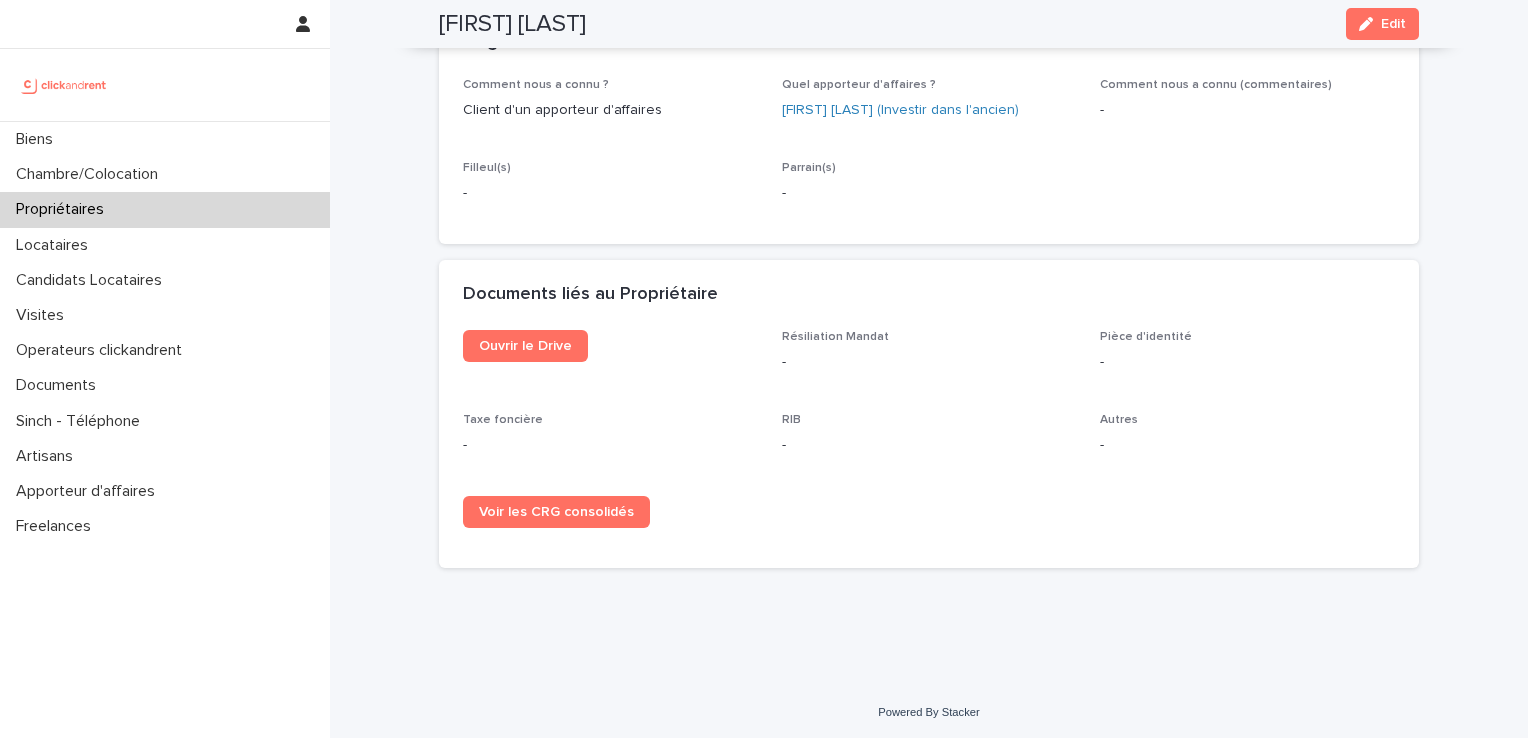 scroll, scrollTop: 1072, scrollLeft: 0, axis: vertical 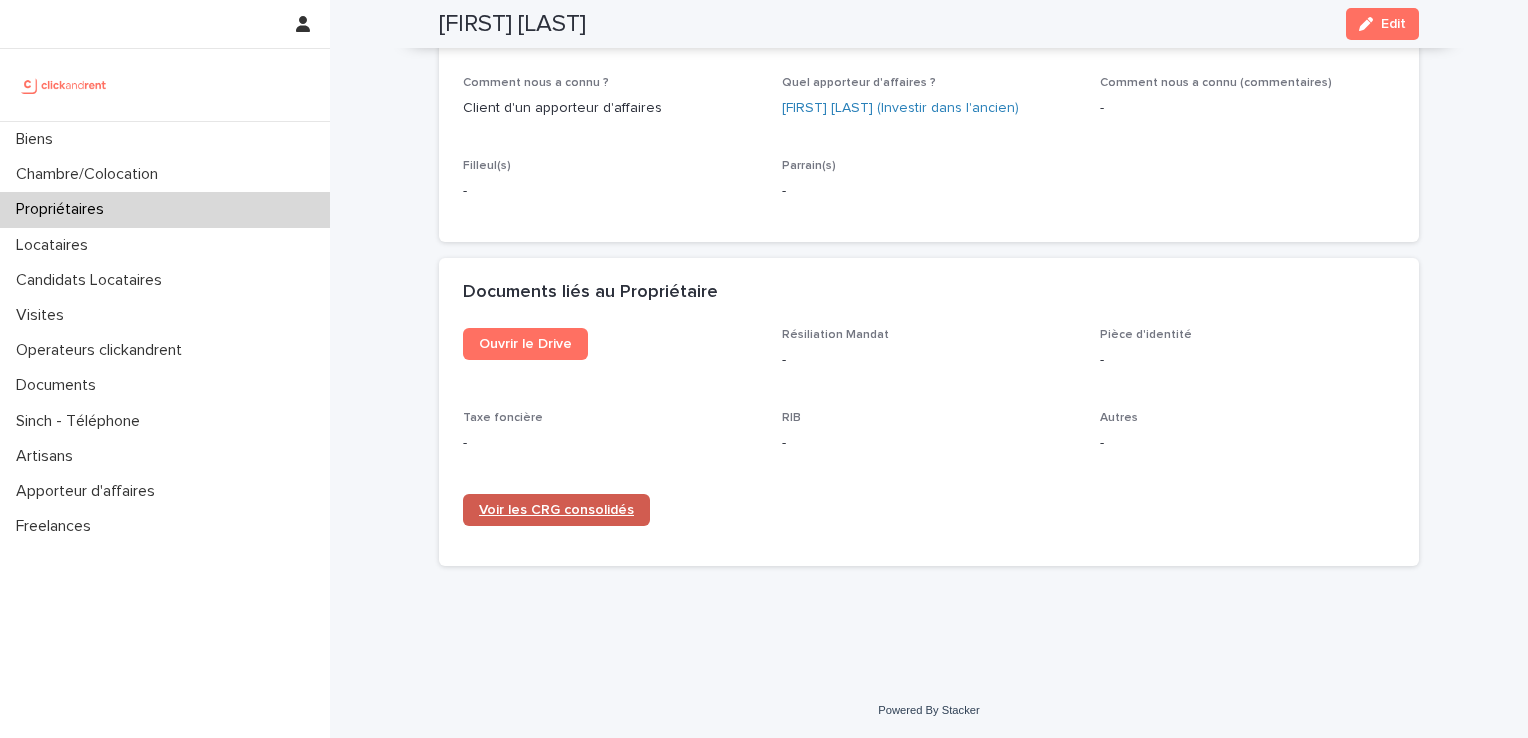 click on "Voir les CRG consolidés" at bounding box center [556, 510] 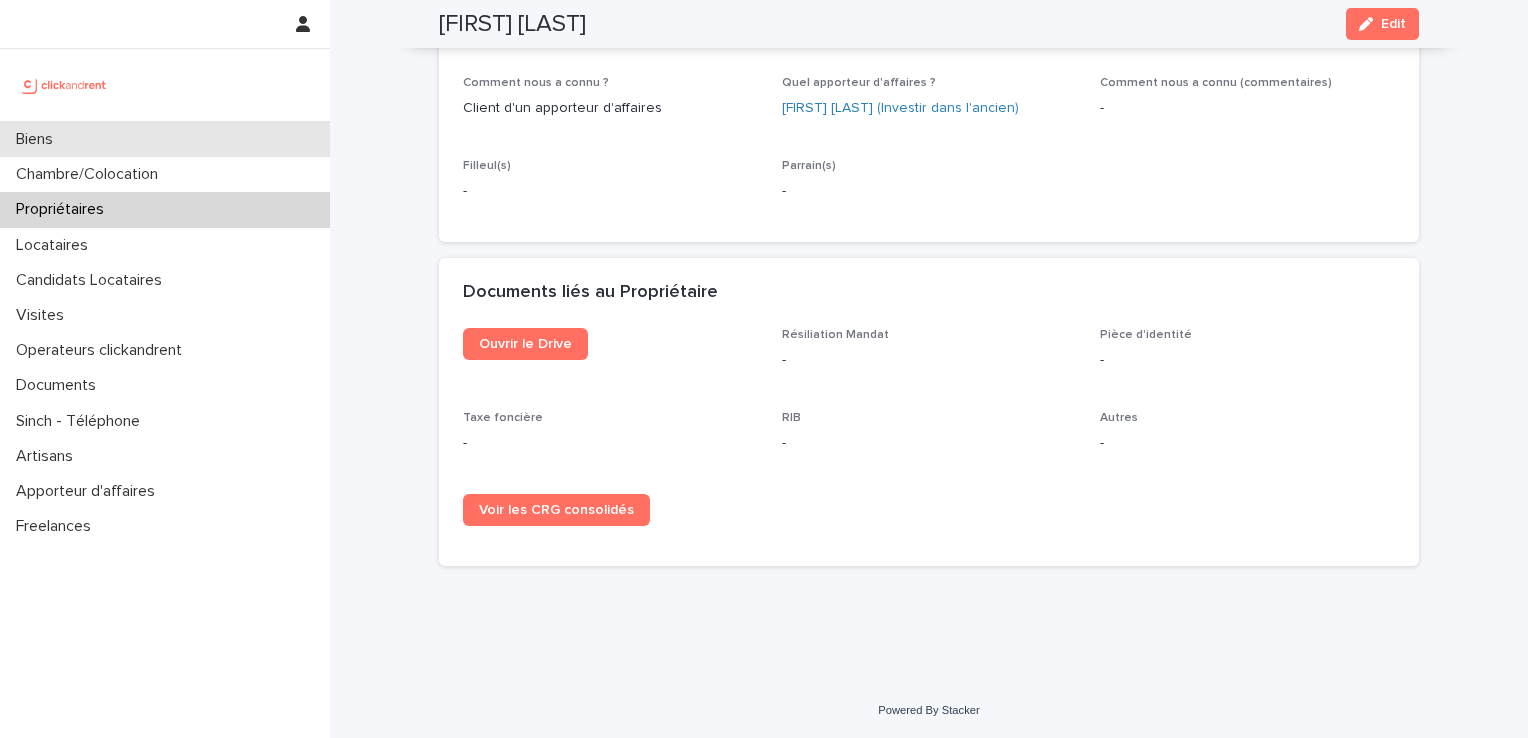 click on "Biens" at bounding box center [165, 139] 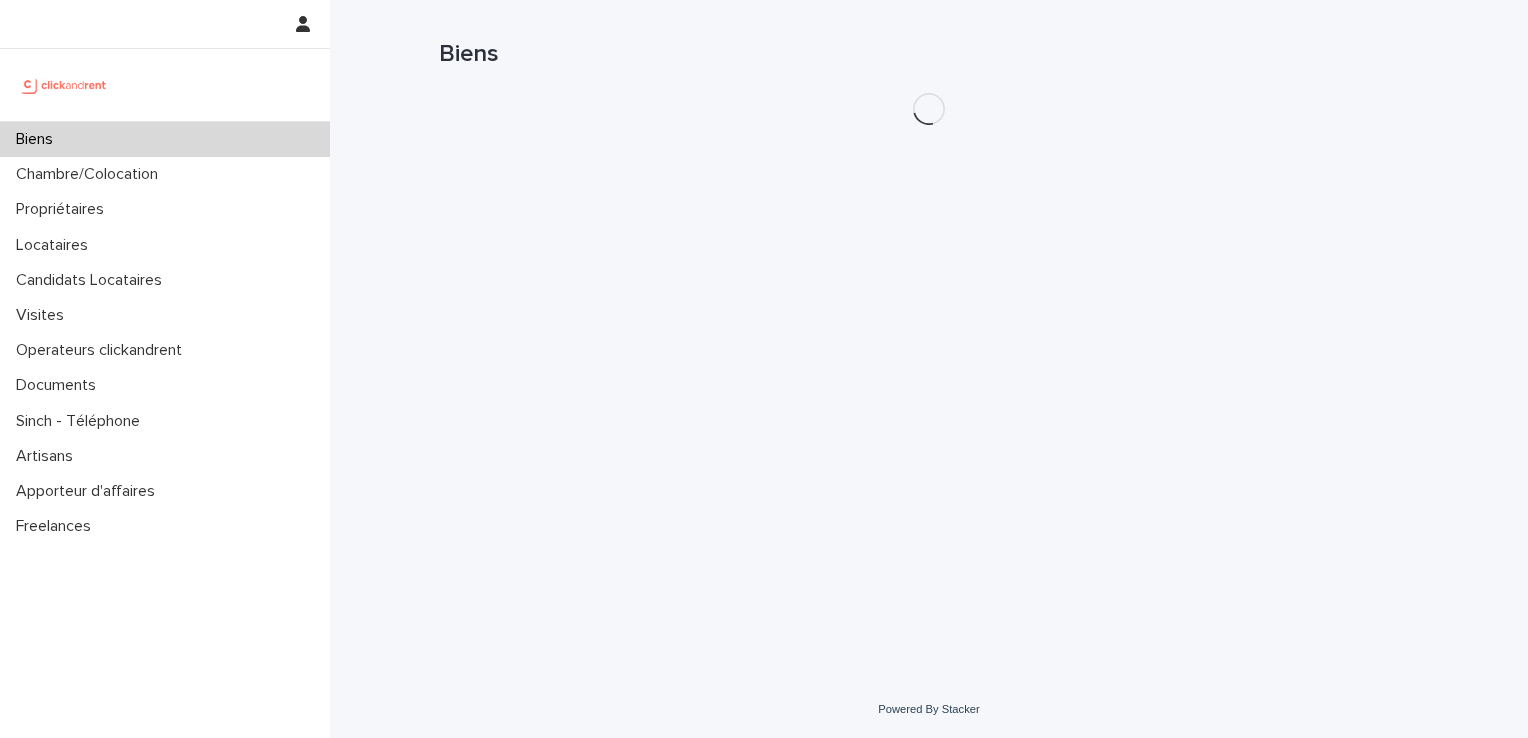 scroll, scrollTop: 0, scrollLeft: 0, axis: both 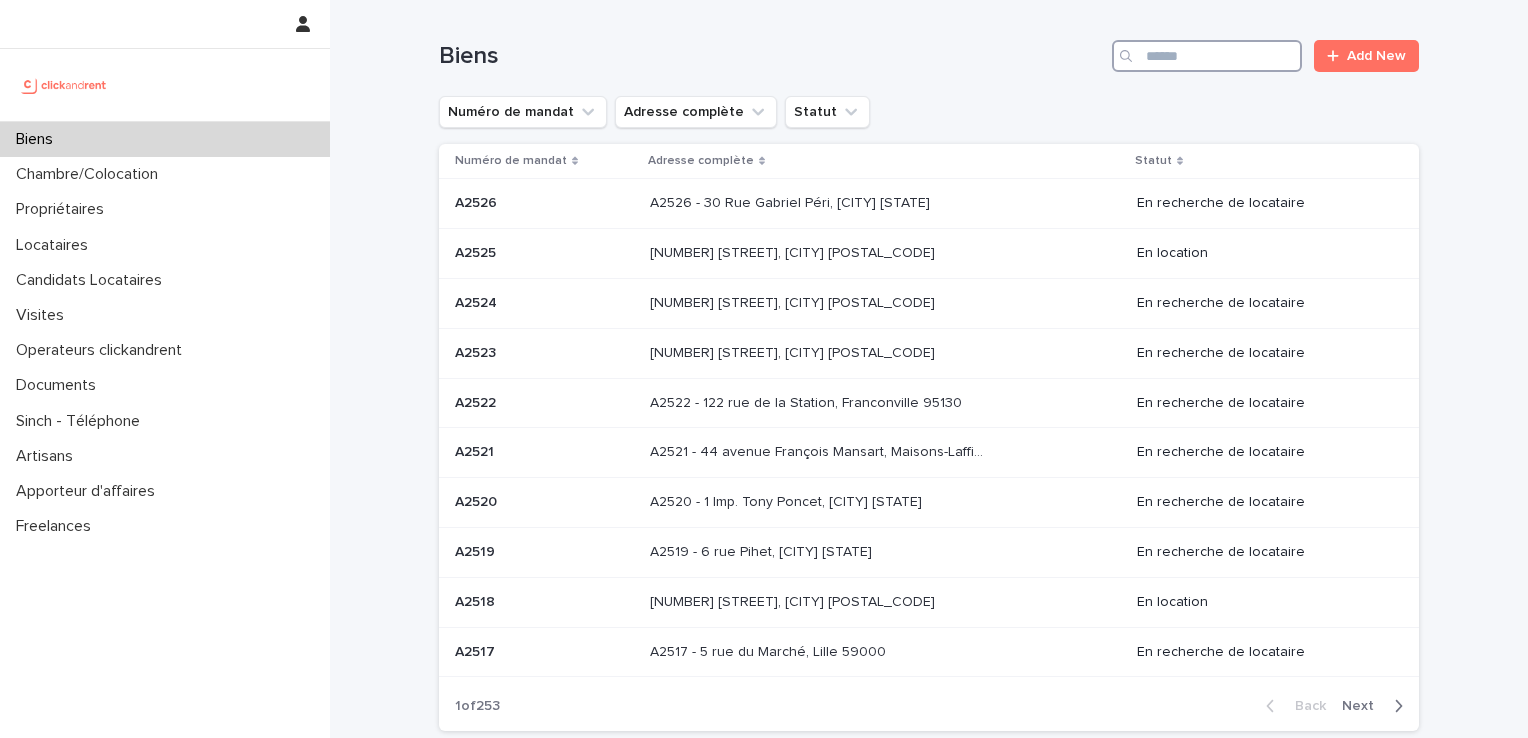 click at bounding box center (1207, 56) 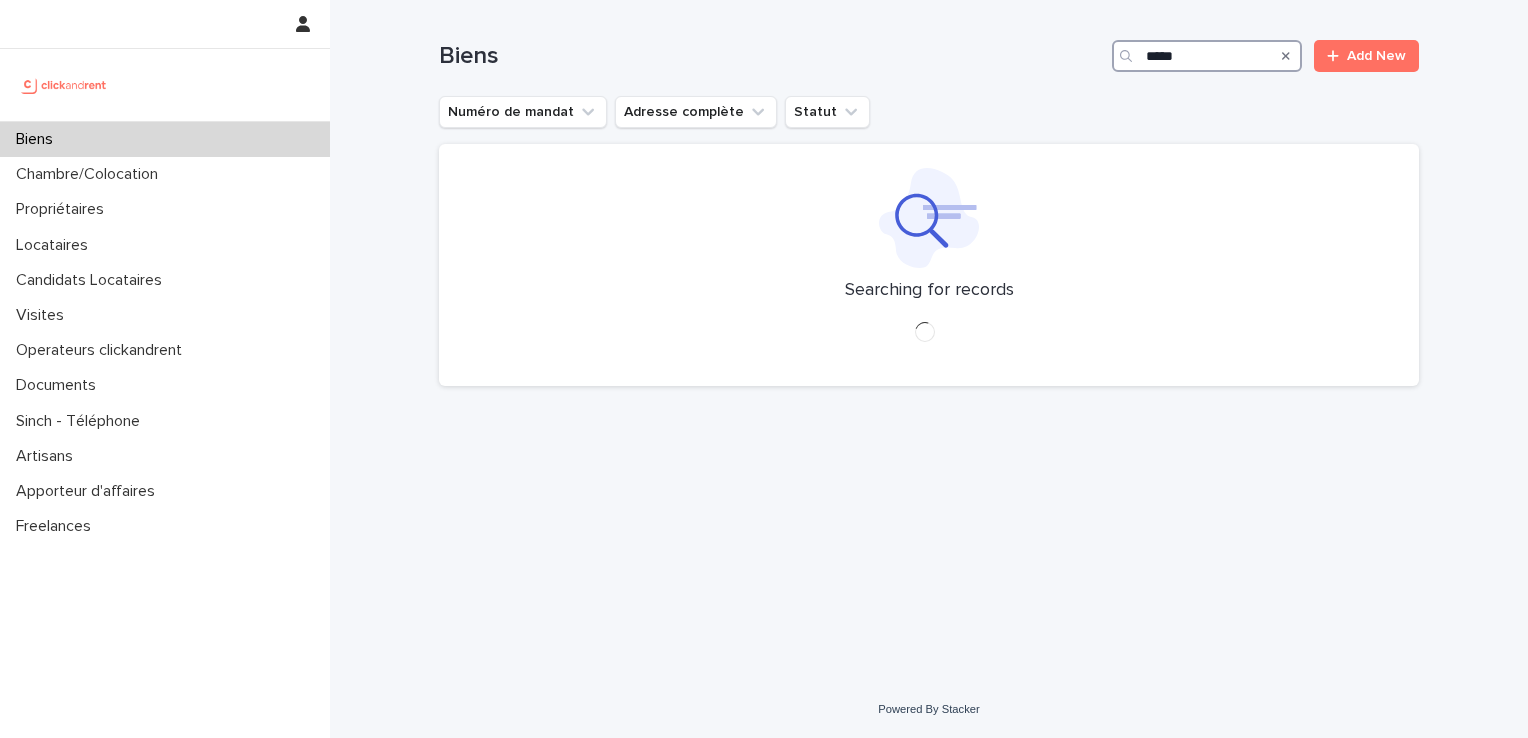 type on "*****" 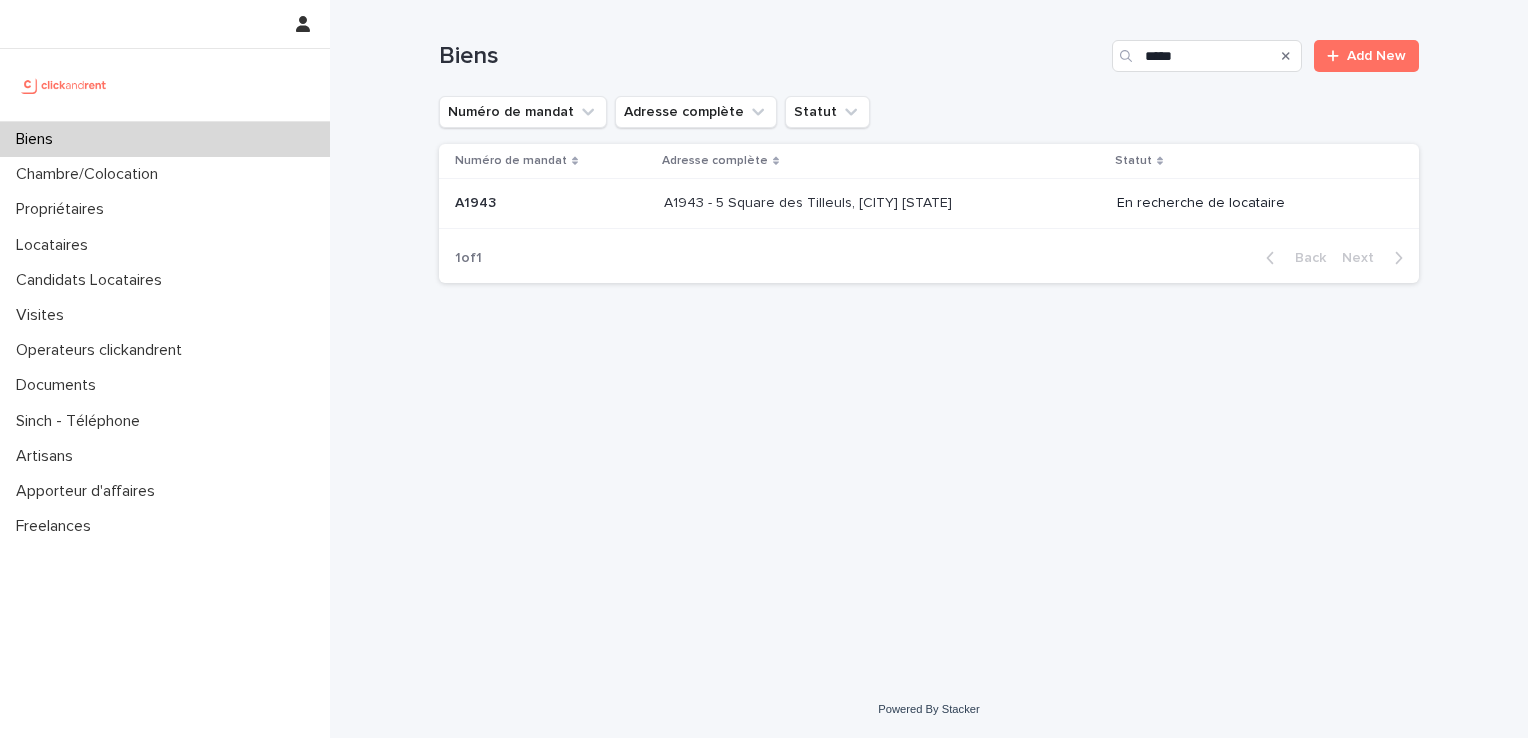click on "A1943 - 5 Square des Tilleuls, [CITY] [STATE]" at bounding box center [810, 201] 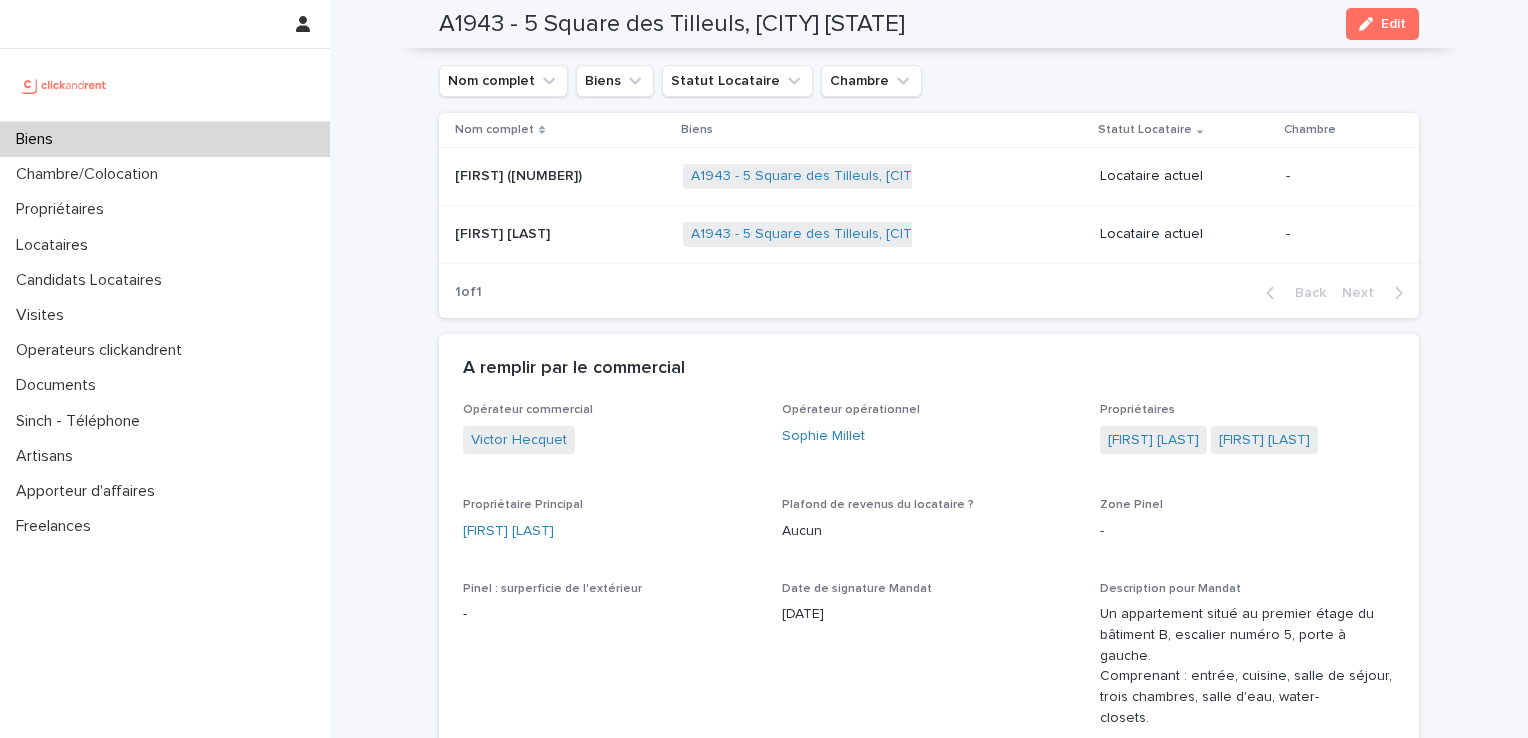 scroll, scrollTop: 866, scrollLeft: 0, axis: vertical 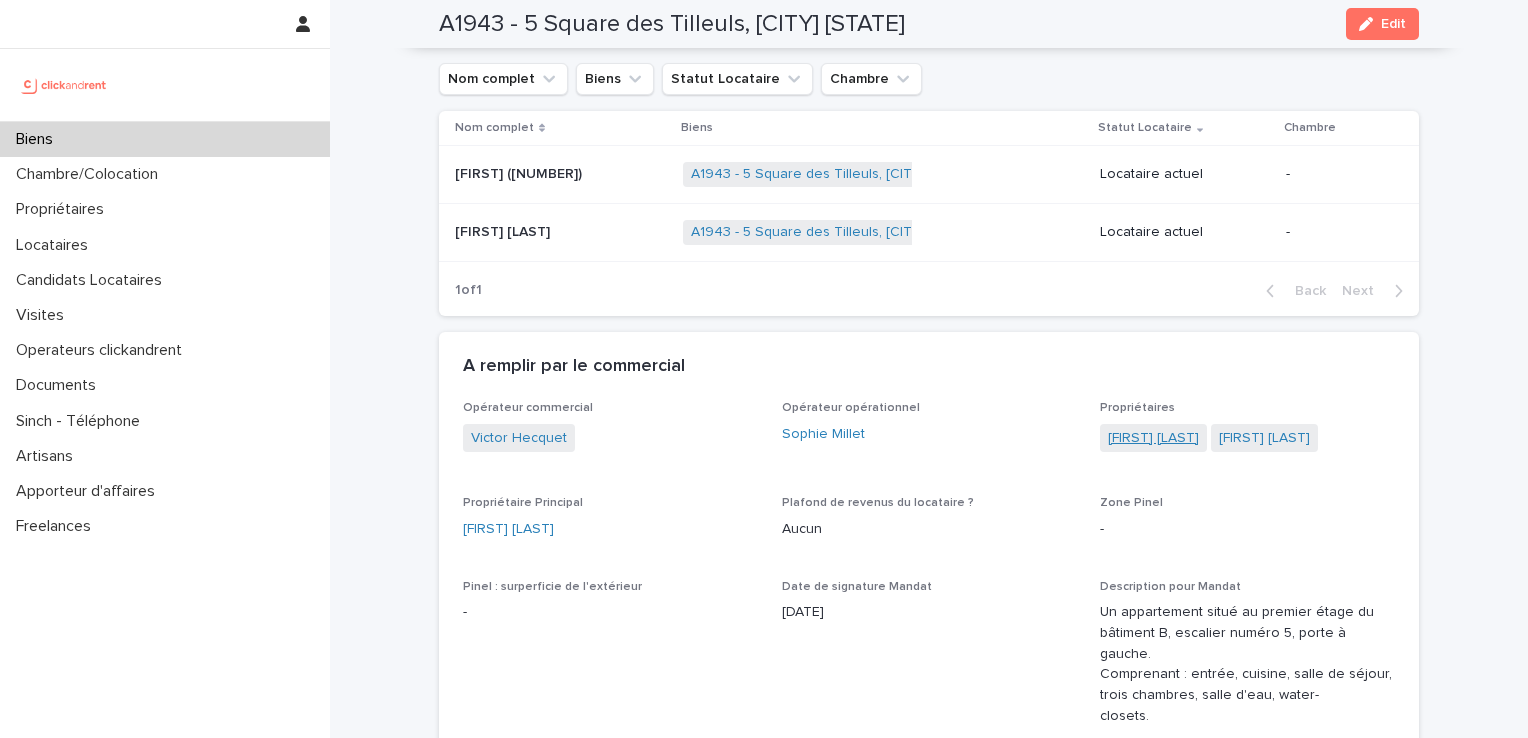 click on "[FIRST] [LAST]" at bounding box center [1153, 438] 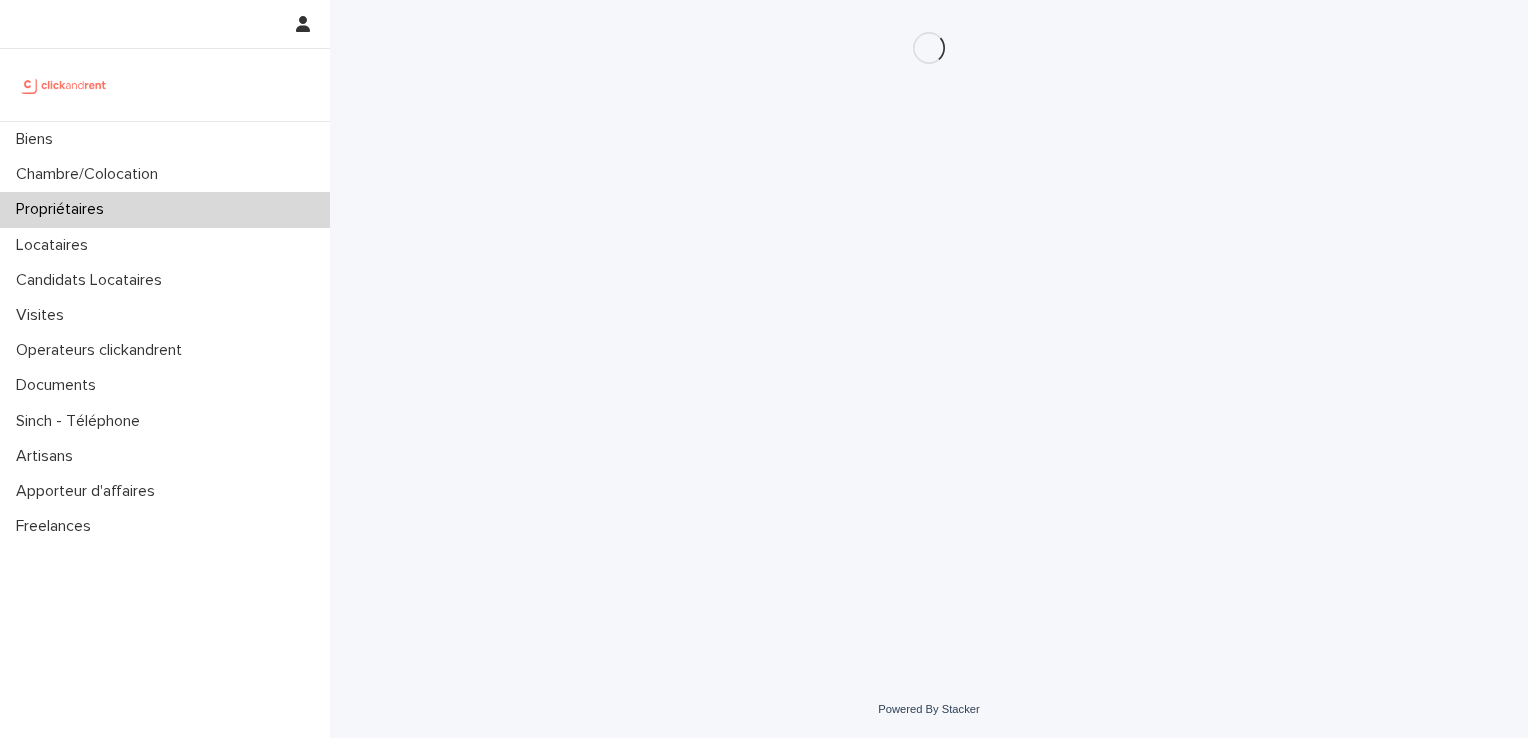 scroll, scrollTop: 0, scrollLeft: 0, axis: both 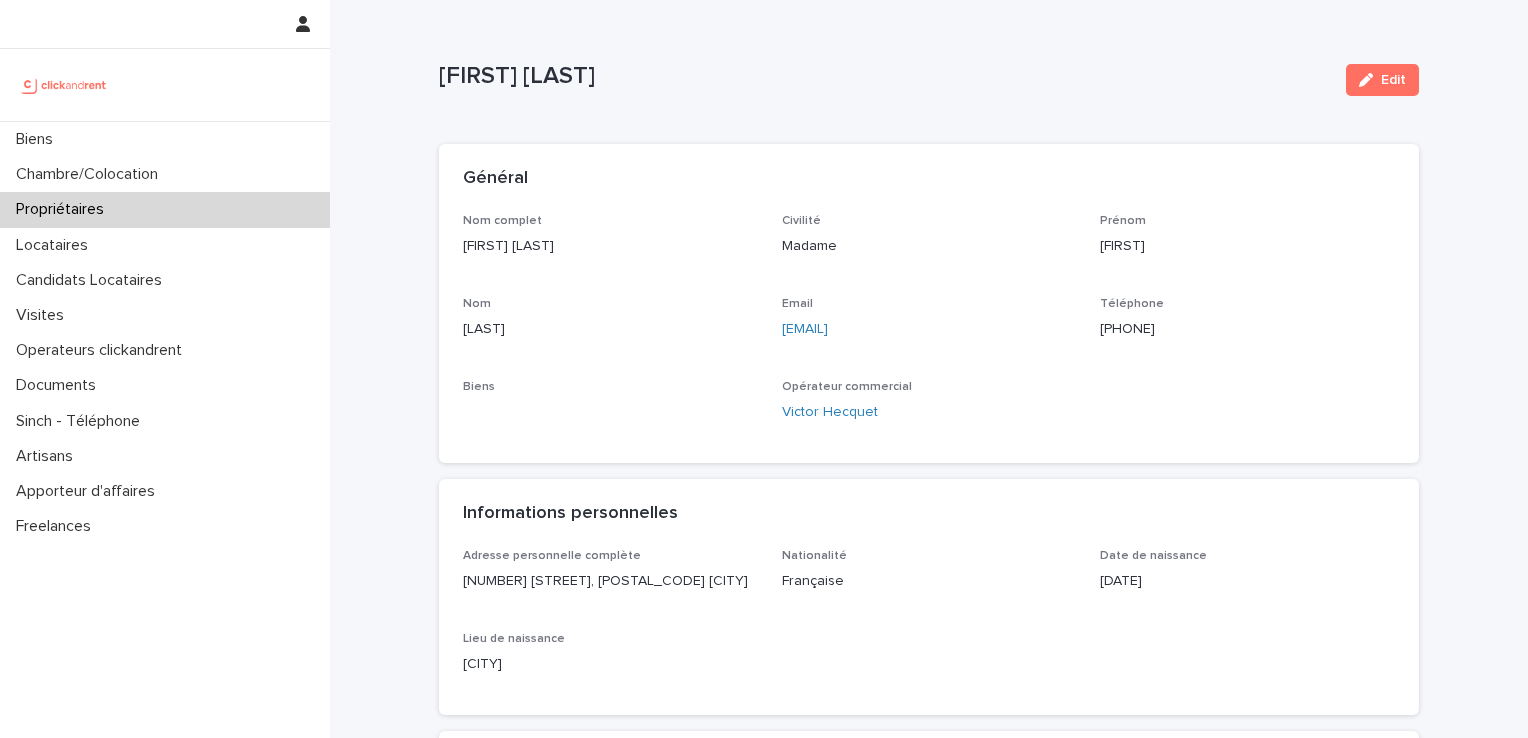 drag, startPoint x: 928, startPoint y: 333, endPoint x: 768, endPoint y: 331, distance: 160.0125 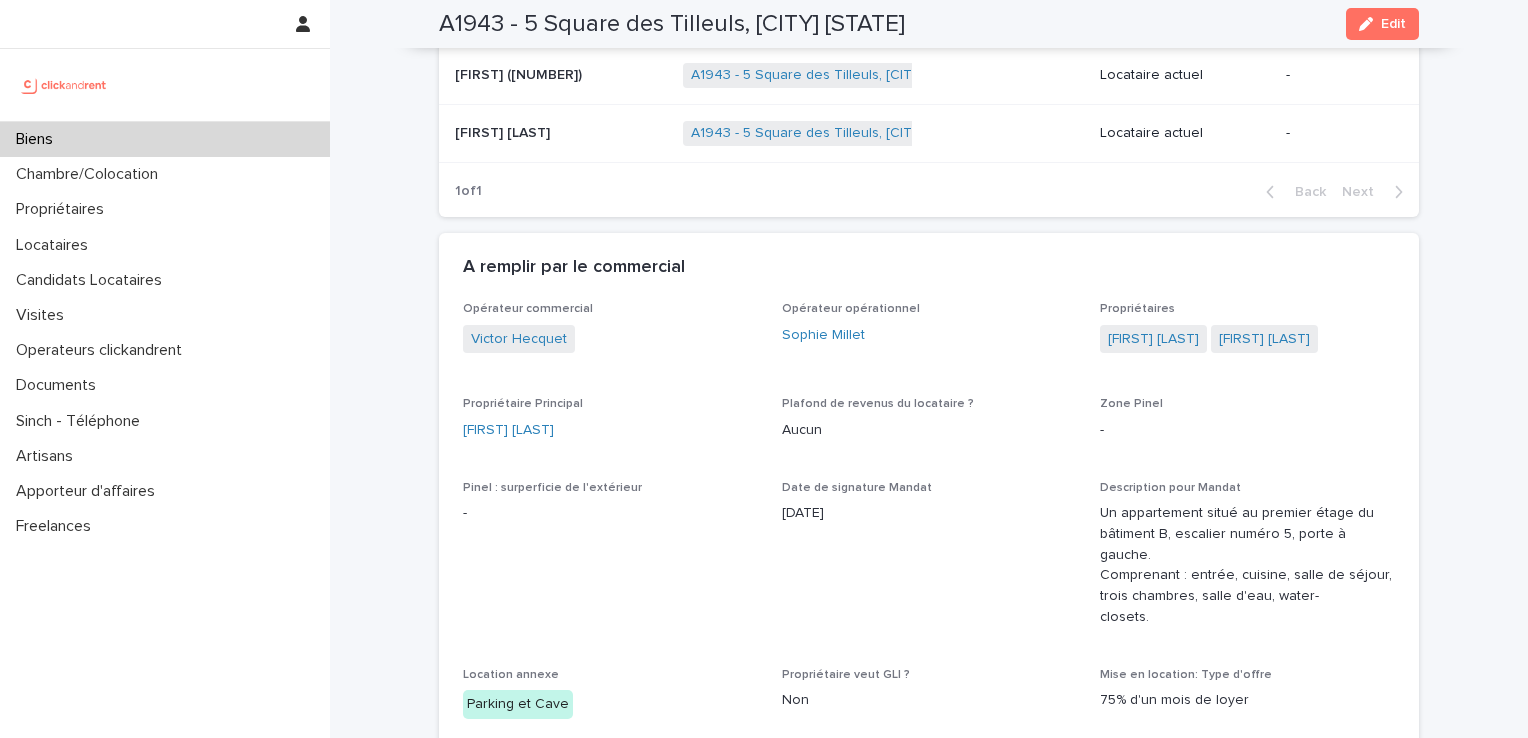 scroll, scrollTop: 966, scrollLeft: 0, axis: vertical 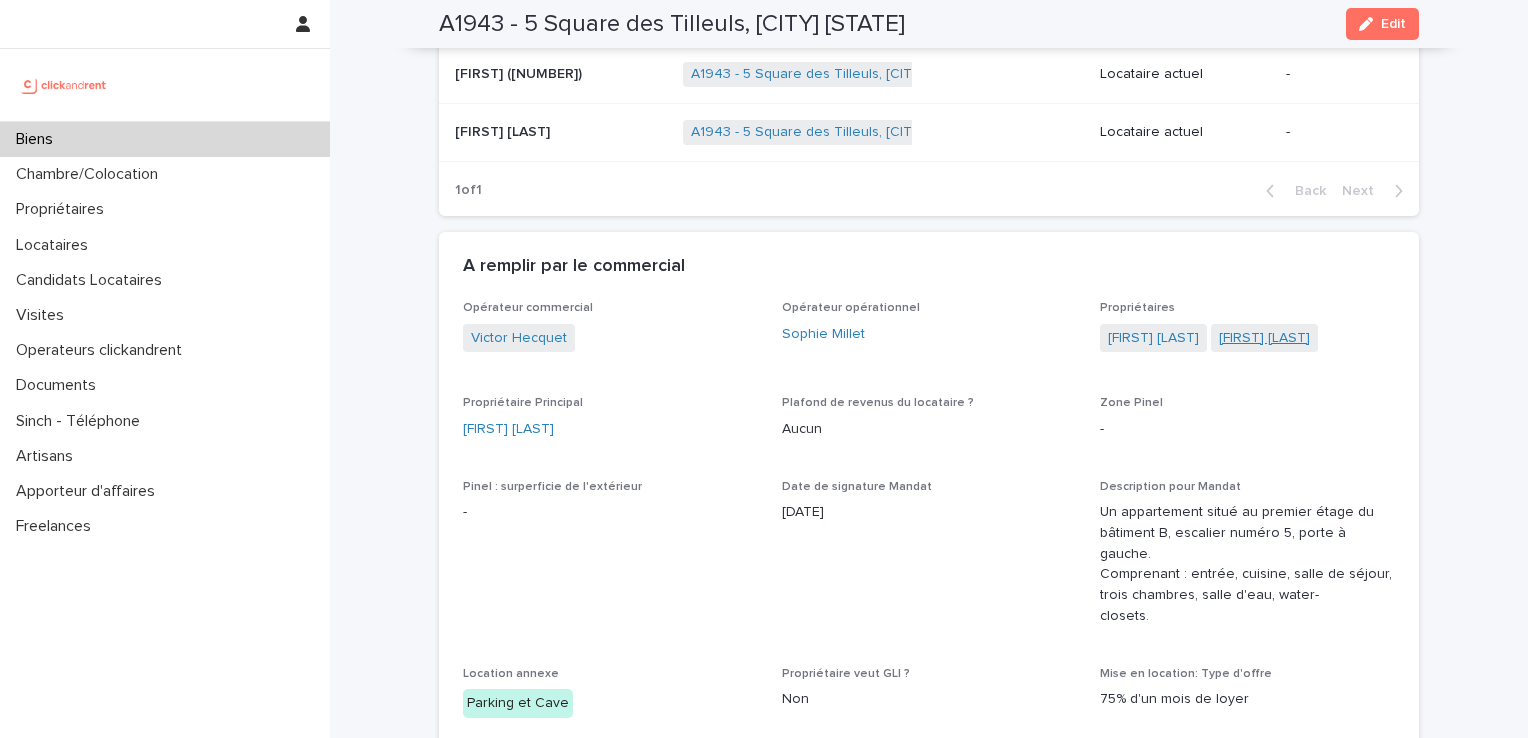 click on "[FIRST] [LAST]" at bounding box center (1264, 338) 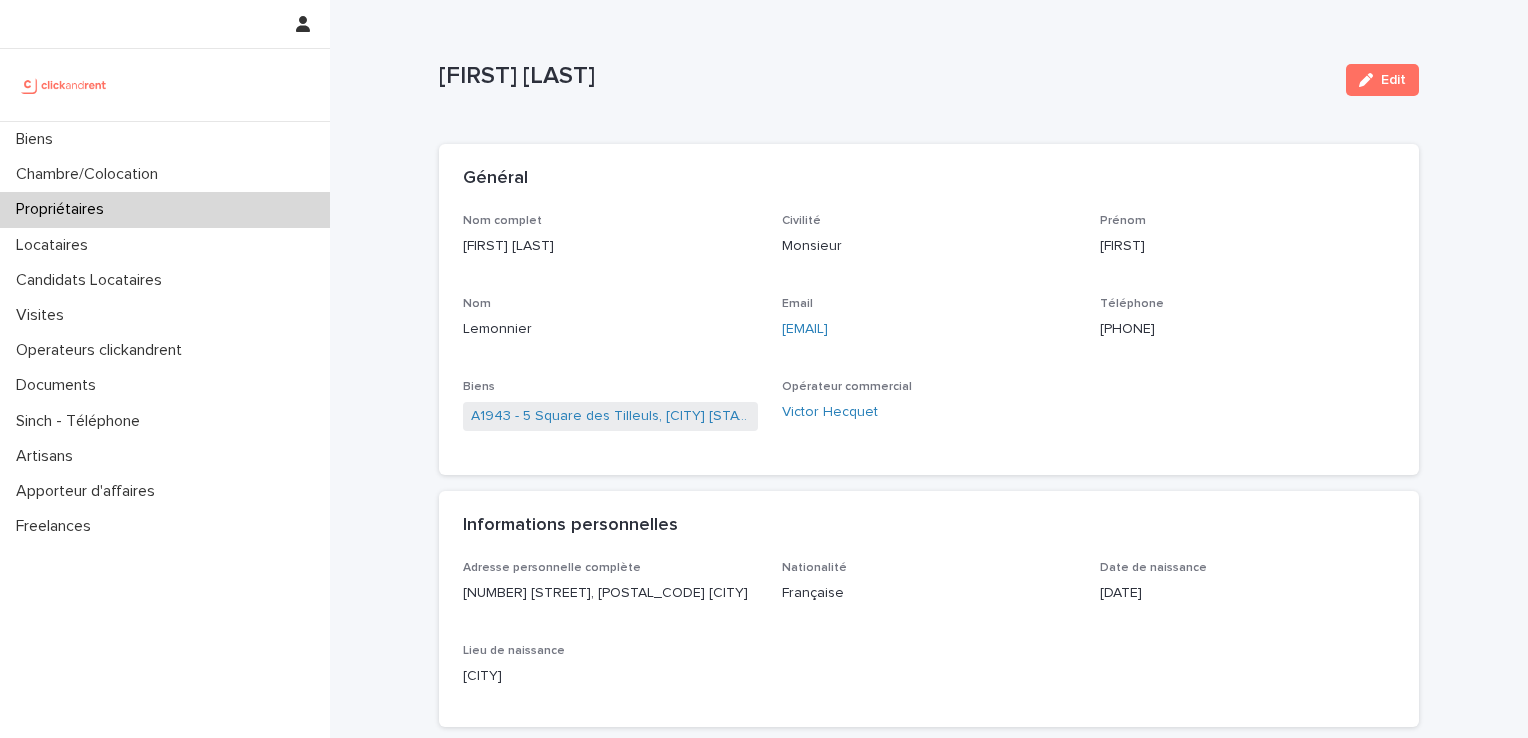 drag, startPoint x: 1003, startPoint y: 329, endPoint x: 777, endPoint y: 329, distance: 226 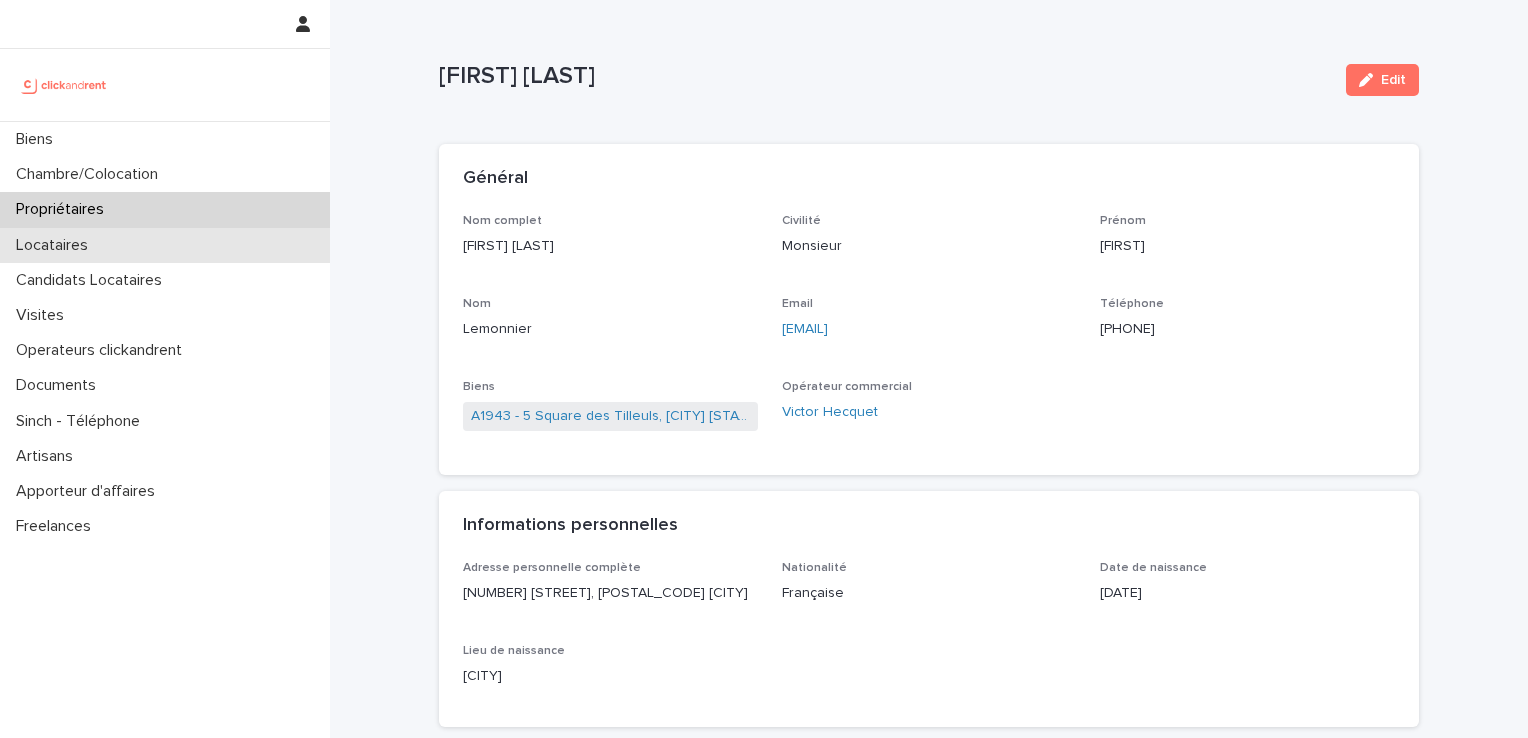 click on "Locataires" at bounding box center (56, 245) 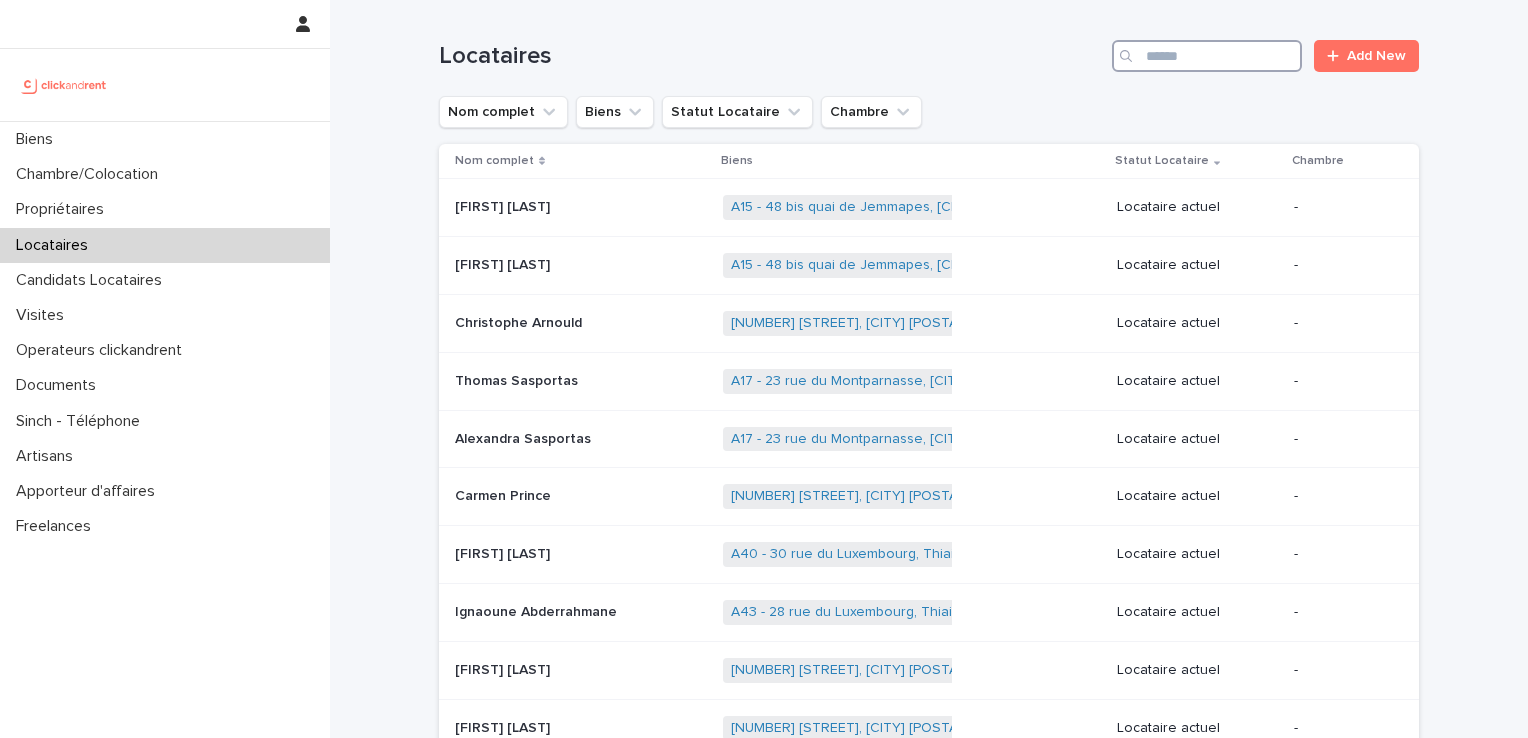 click at bounding box center [1207, 56] 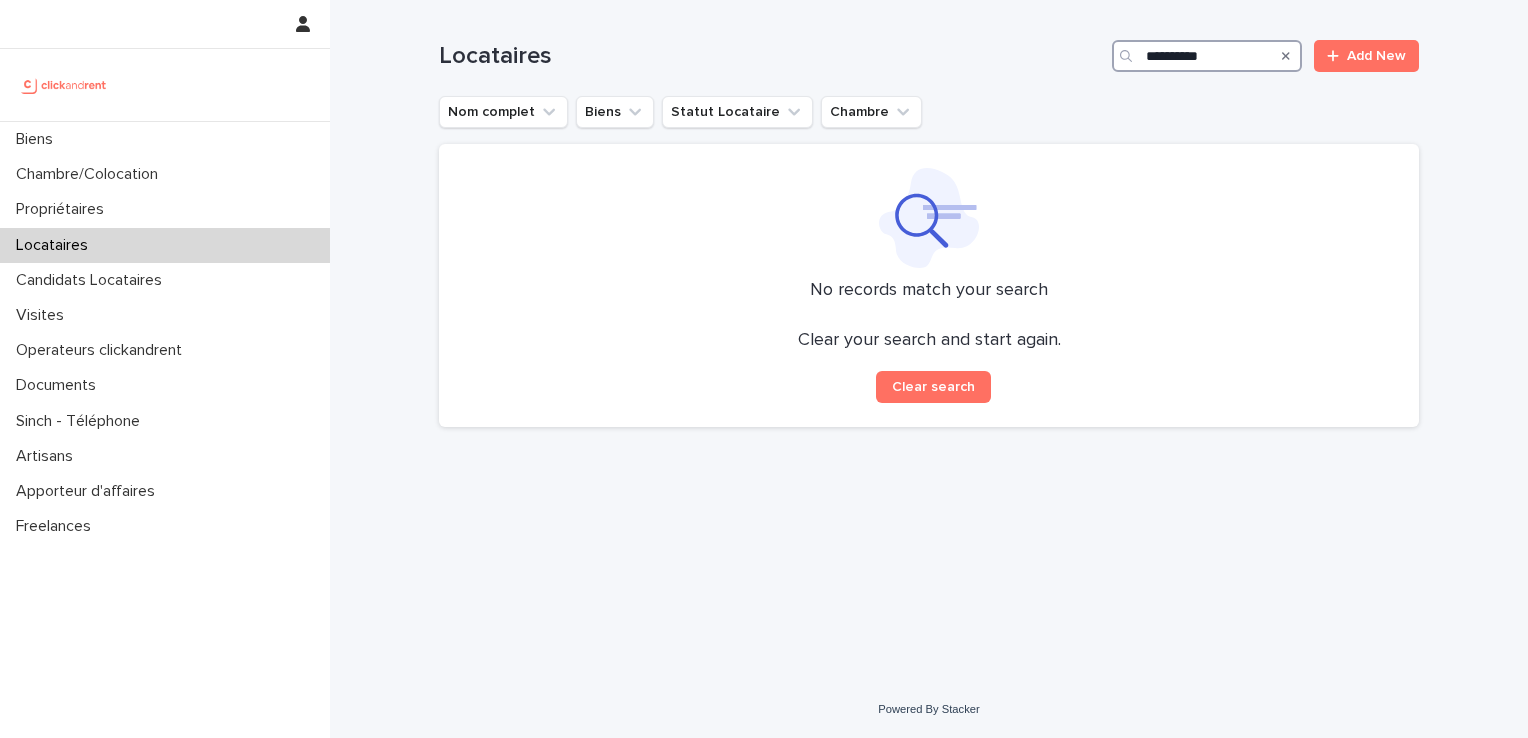 click on "**********" at bounding box center [1207, 56] 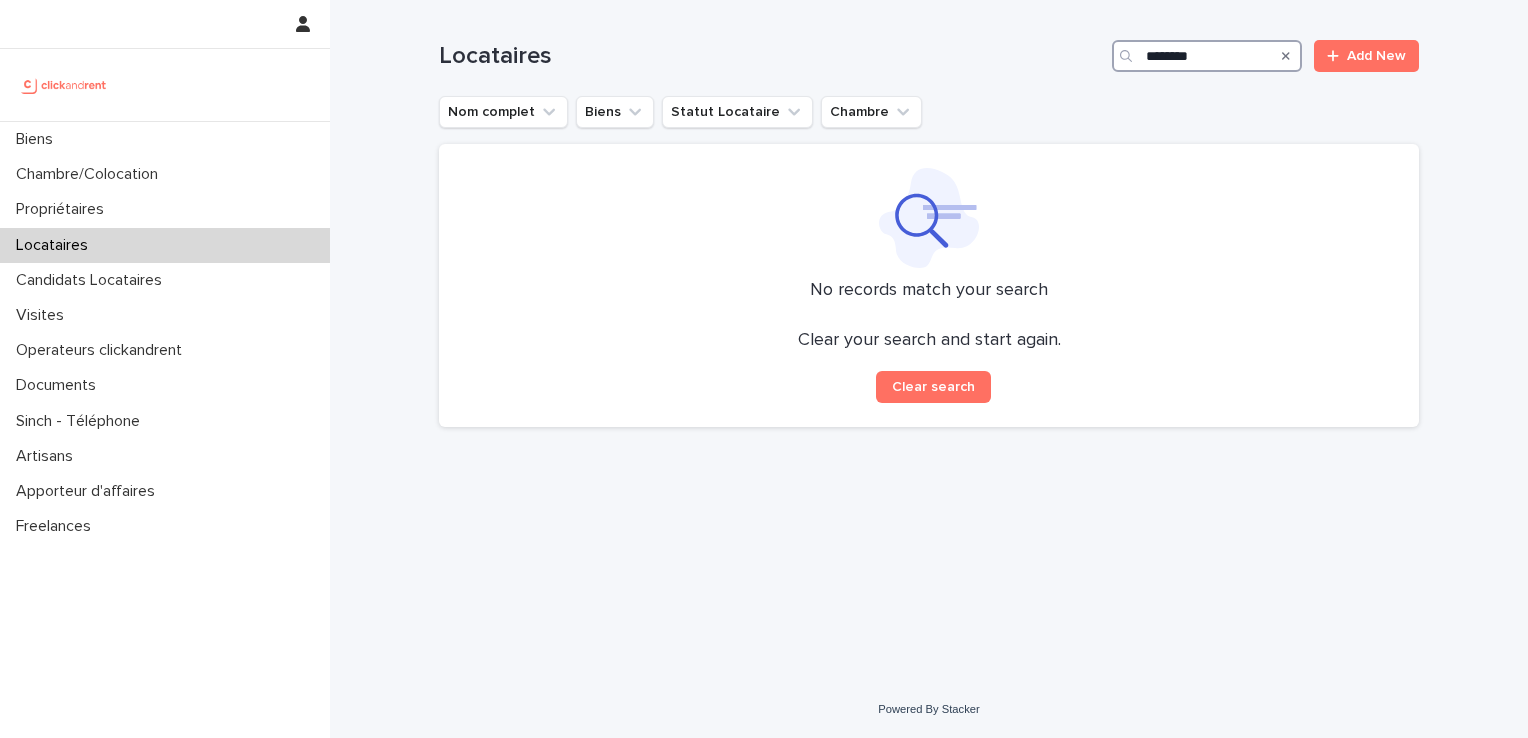 drag, startPoint x: 1212, startPoint y: 62, endPoint x: 1056, endPoint y: 60, distance: 156.01282 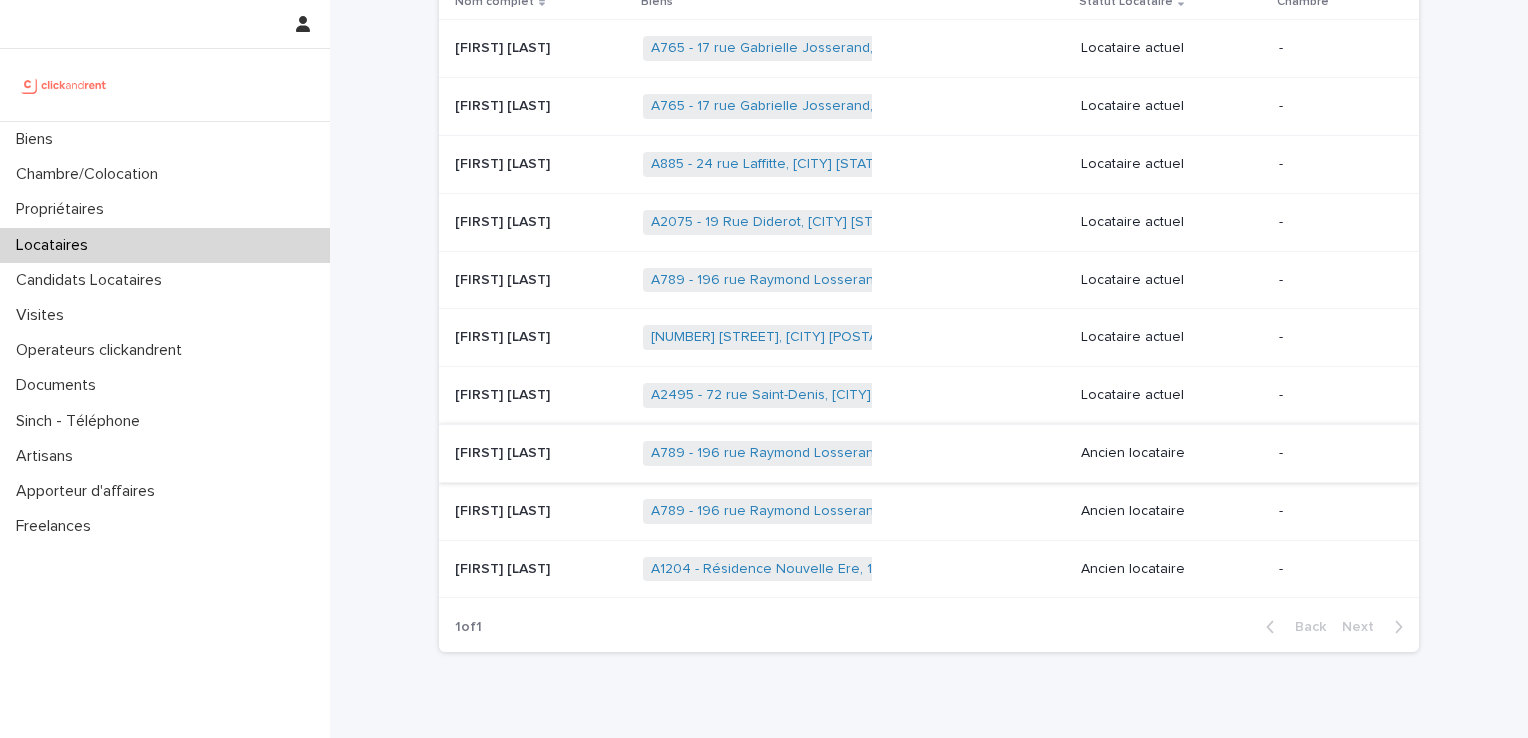 scroll, scrollTop: 243, scrollLeft: 0, axis: vertical 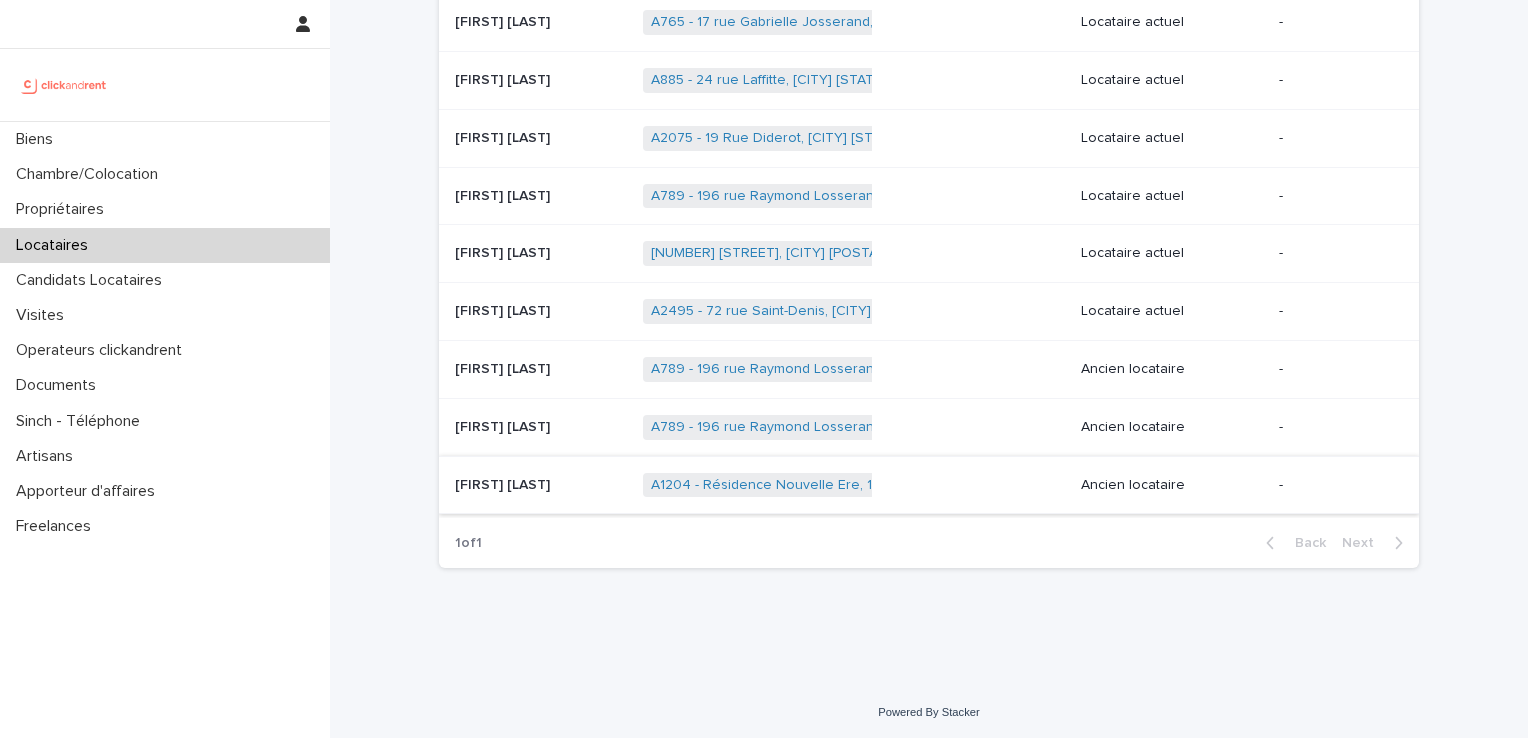type on "****" 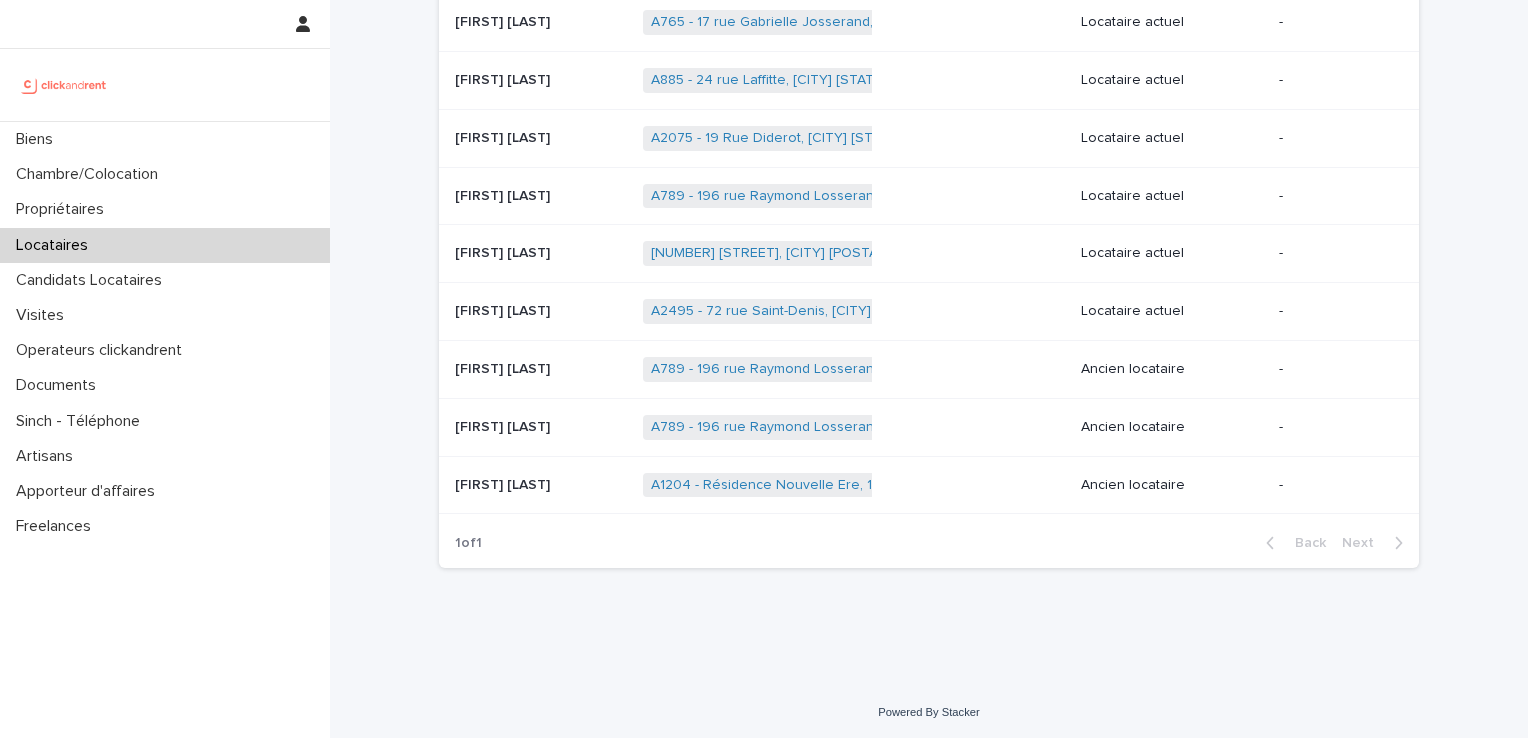 click on "[FIRST] [LAST]" at bounding box center [504, 483] 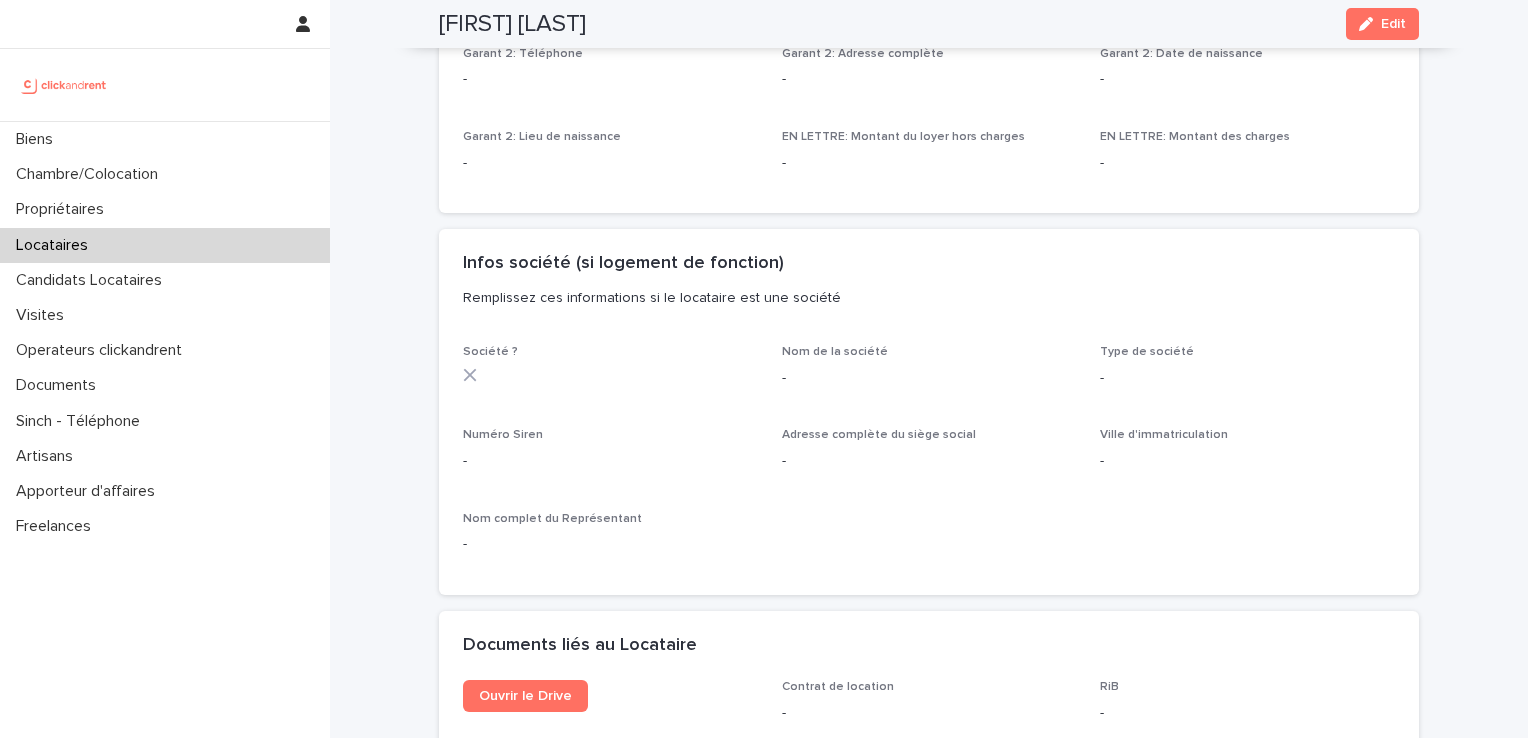 scroll, scrollTop: 1900, scrollLeft: 0, axis: vertical 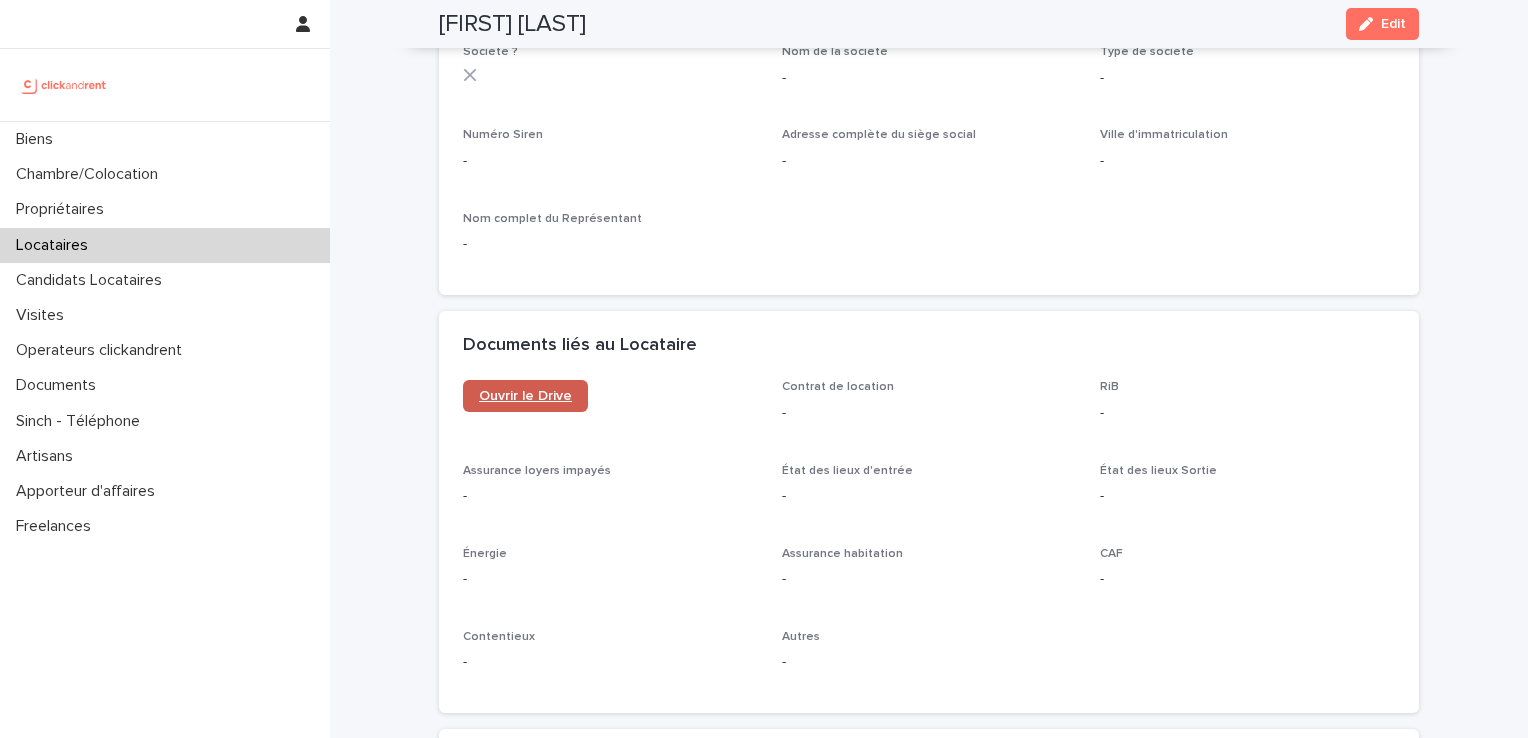 click on "Ouvrir le Drive" at bounding box center [525, 396] 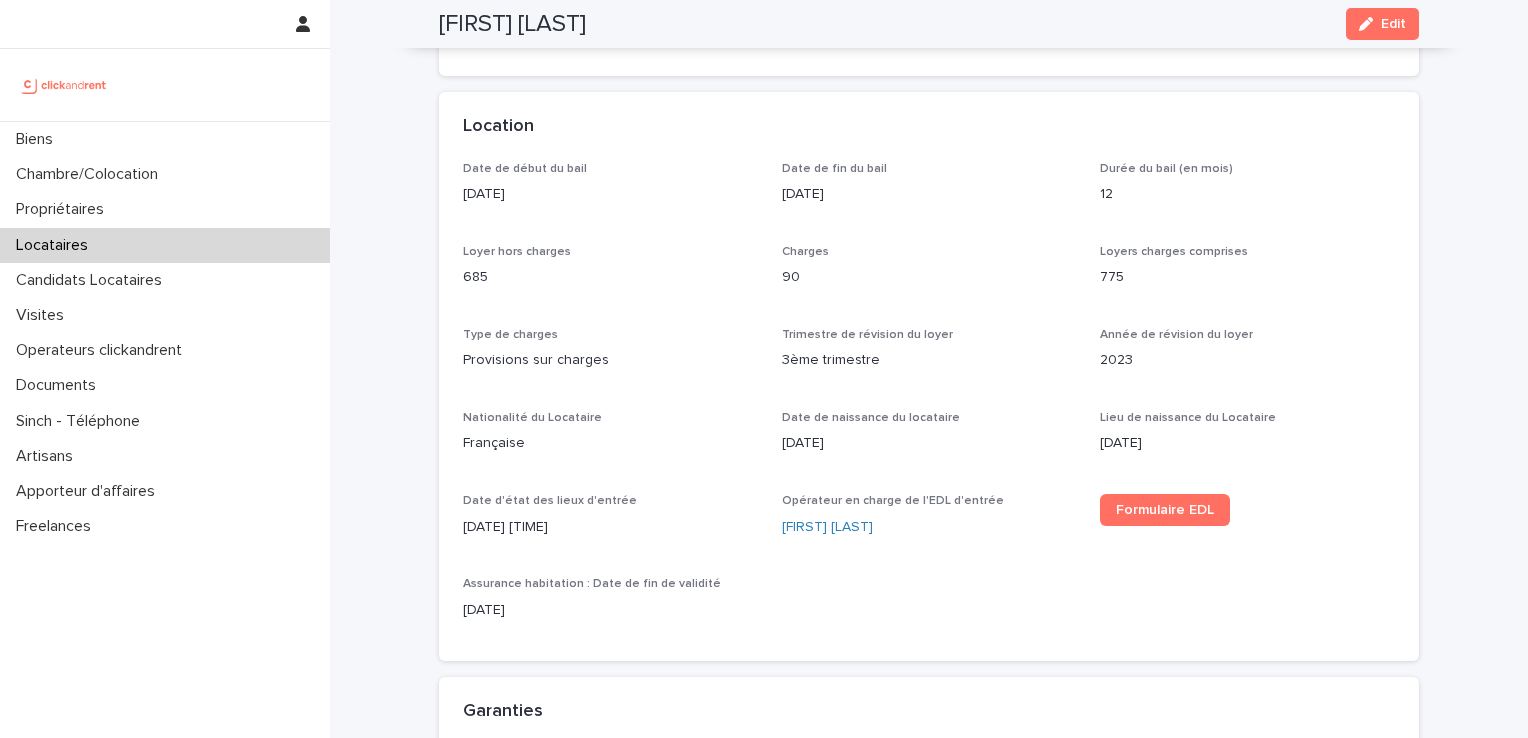 scroll, scrollTop: 0, scrollLeft: 0, axis: both 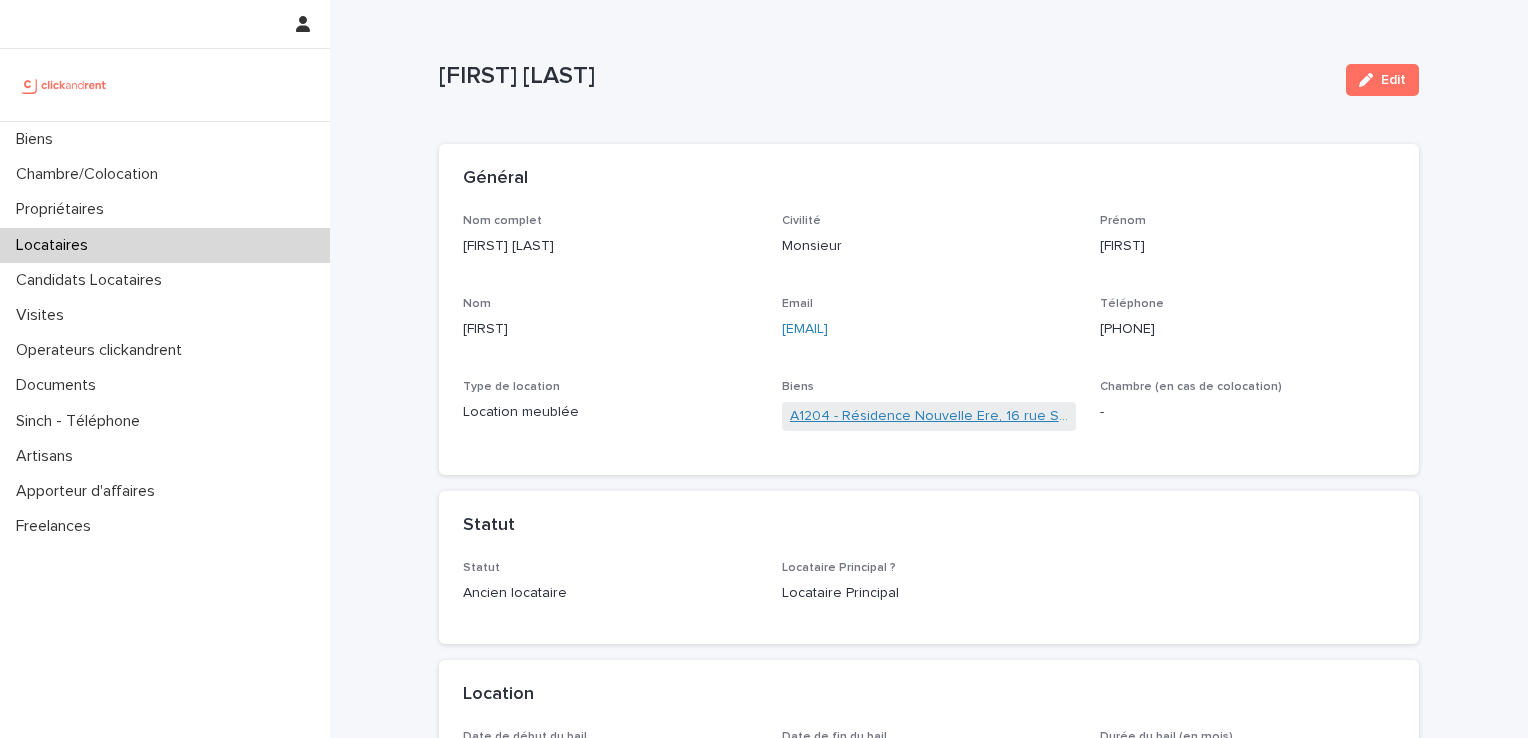 click on "A1204 - Résidence Nouvelle Ere, 16 rue Simone Henry,  Toulouse 31200" at bounding box center (929, 416) 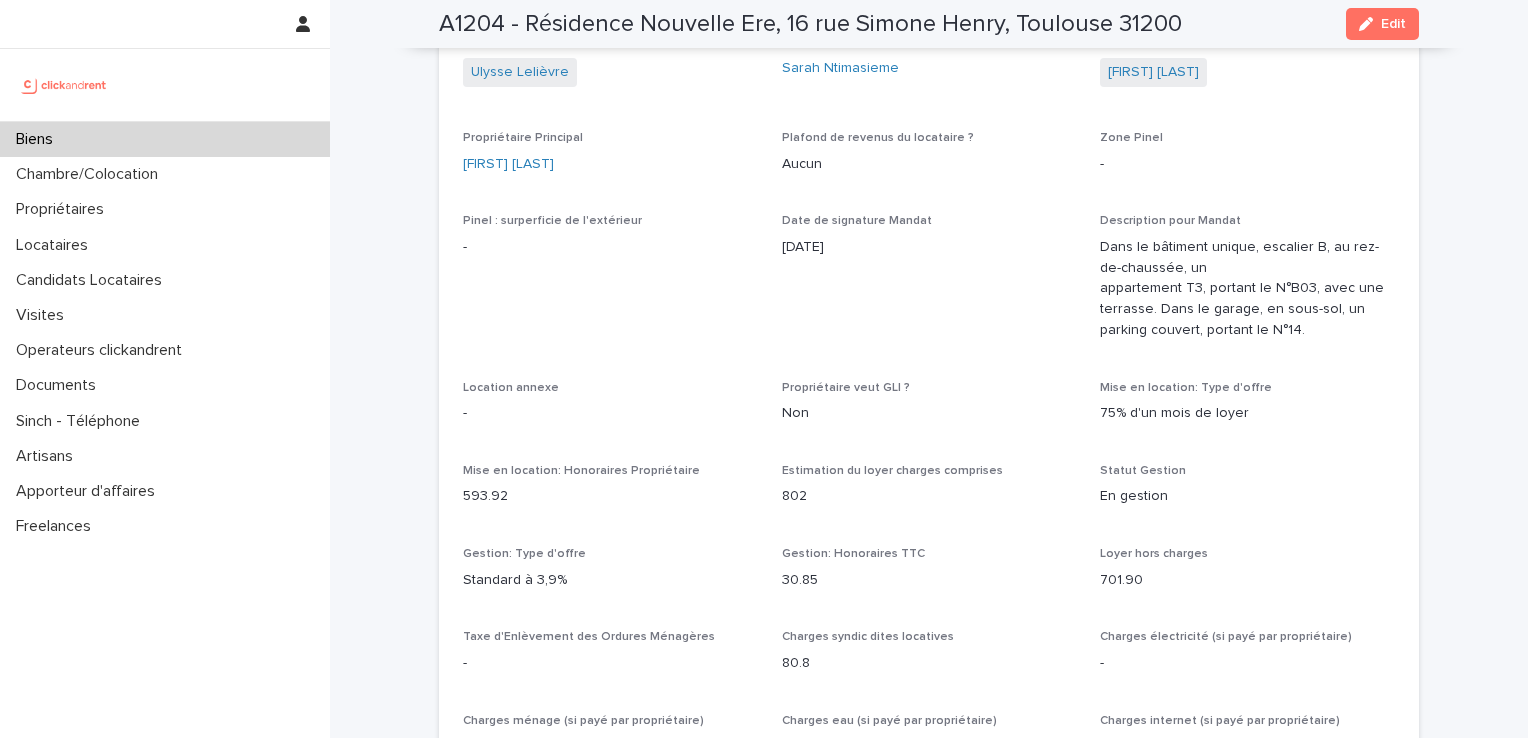 scroll, scrollTop: 1433, scrollLeft: 0, axis: vertical 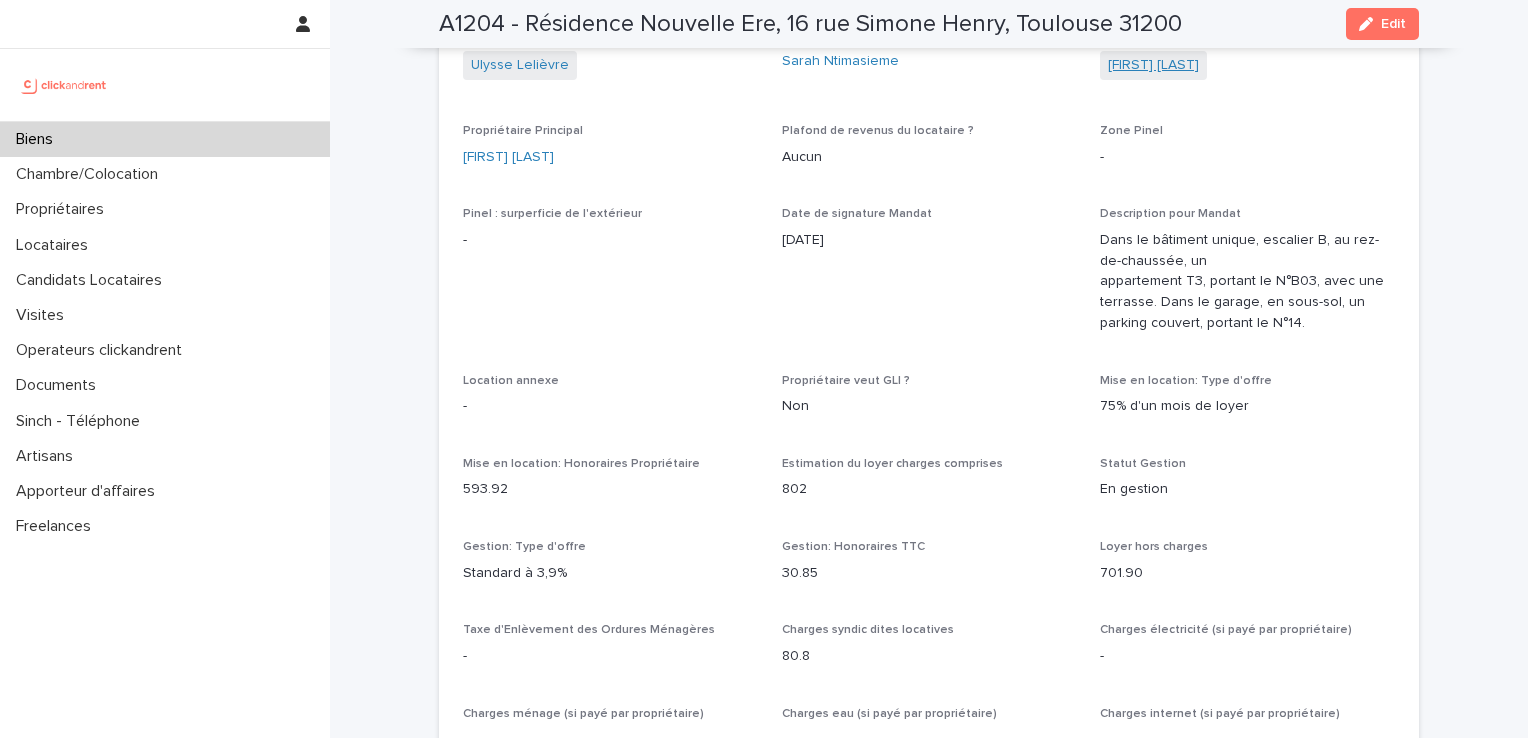 click on "[FIRST] [LAST]" at bounding box center (1153, 65) 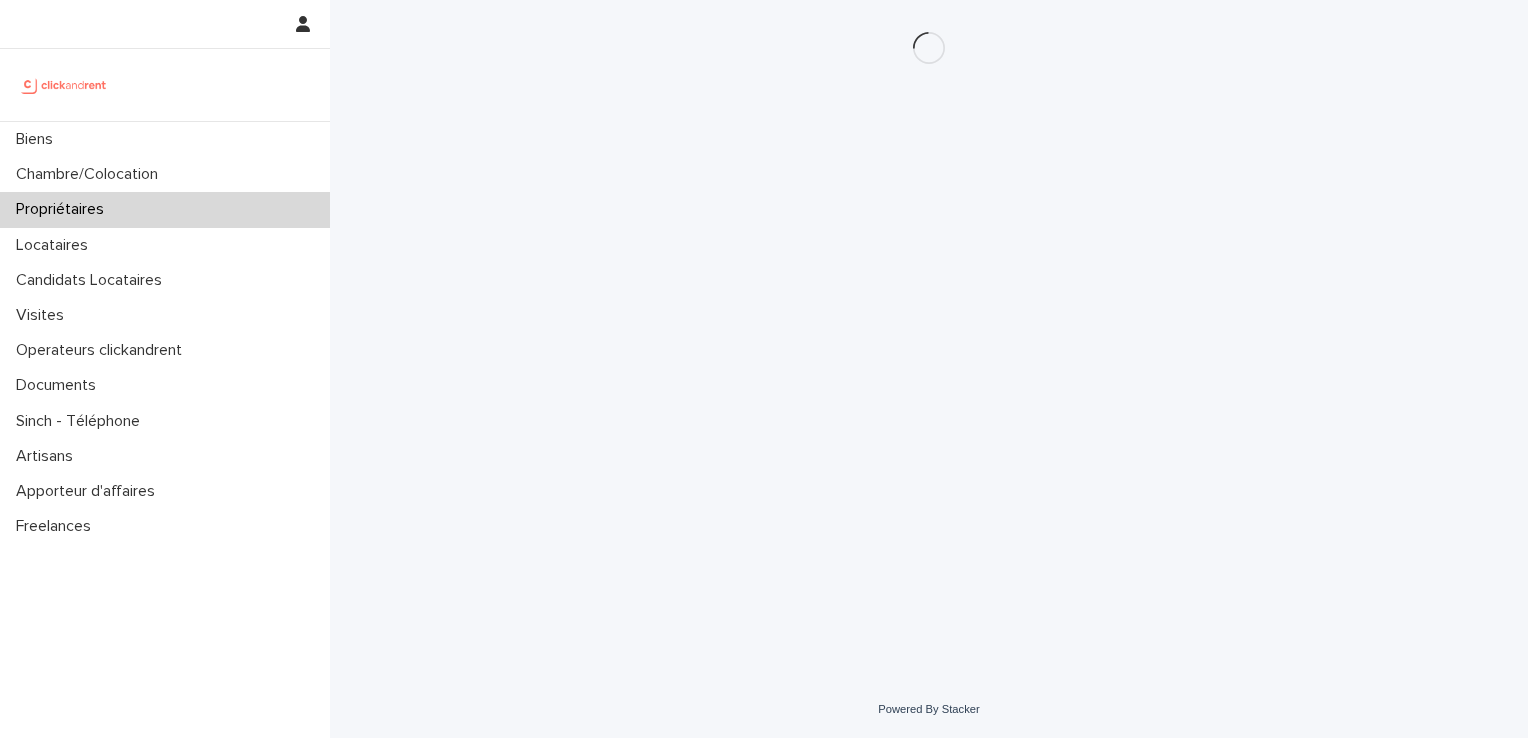 scroll, scrollTop: 0, scrollLeft: 0, axis: both 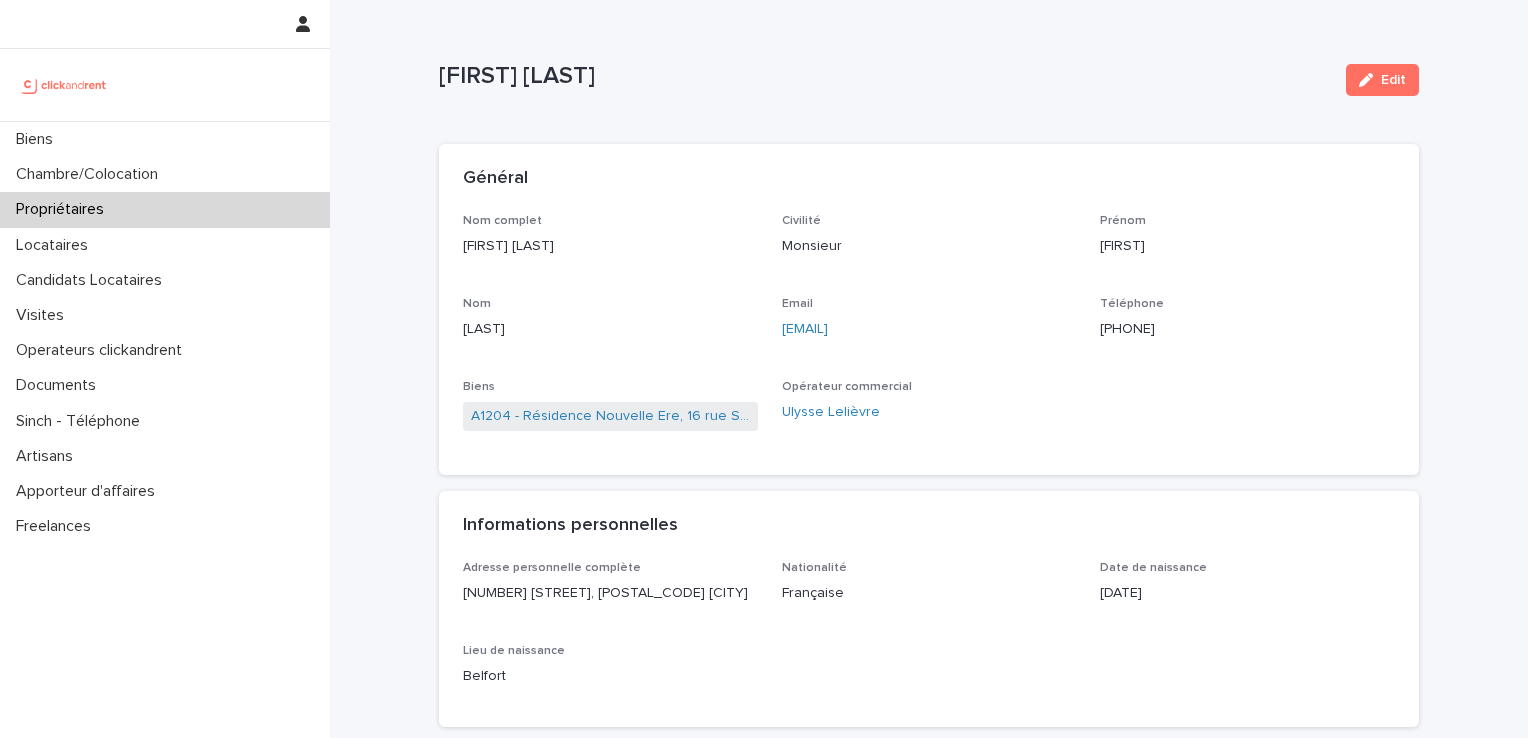 drag, startPoint x: 976, startPoint y: 324, endPoint x: 766, endPoint y: 331, distance: 210.11664 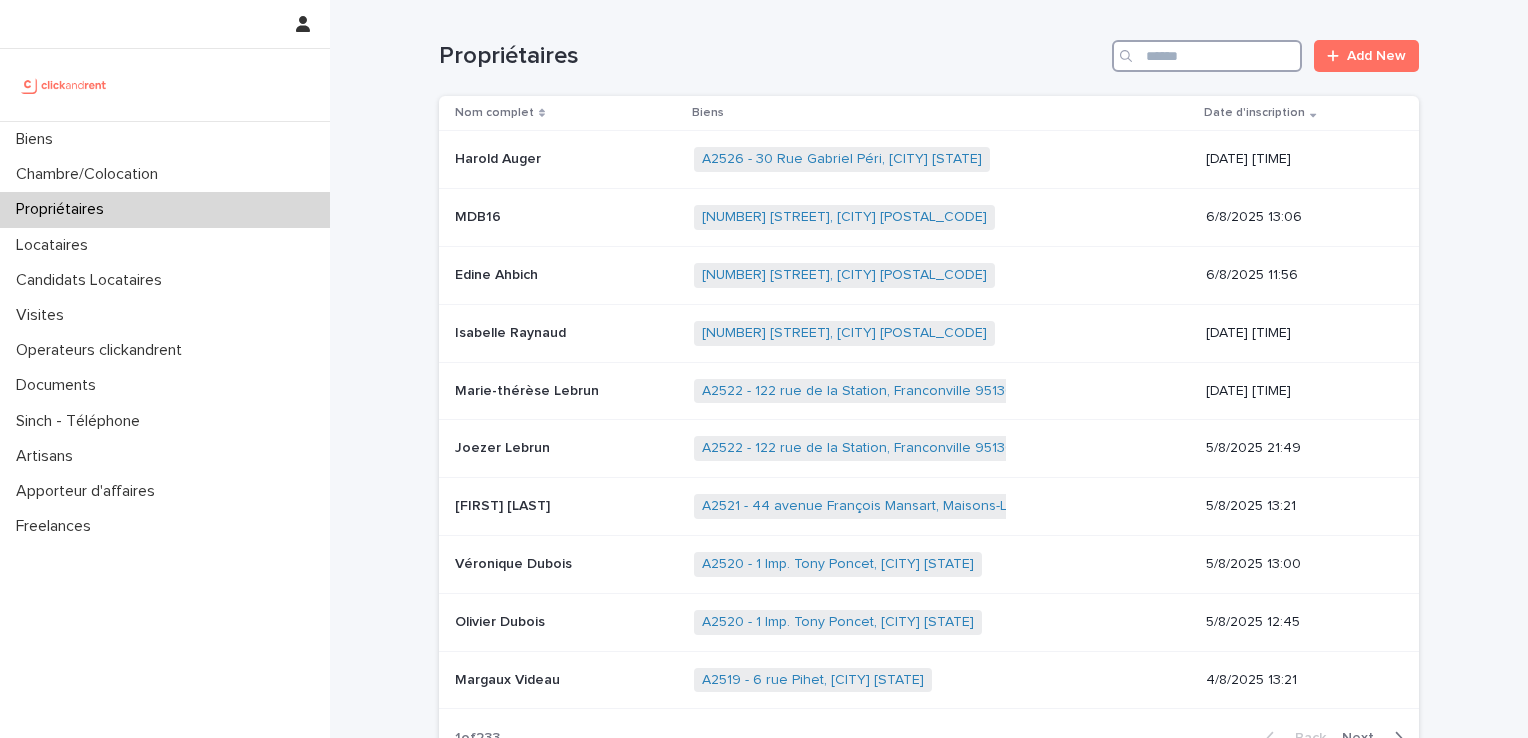drag, startPoint x: 1212, startPoint y: 55, endPoint x: 1192, endPoint y: 95, distance: 44.72136 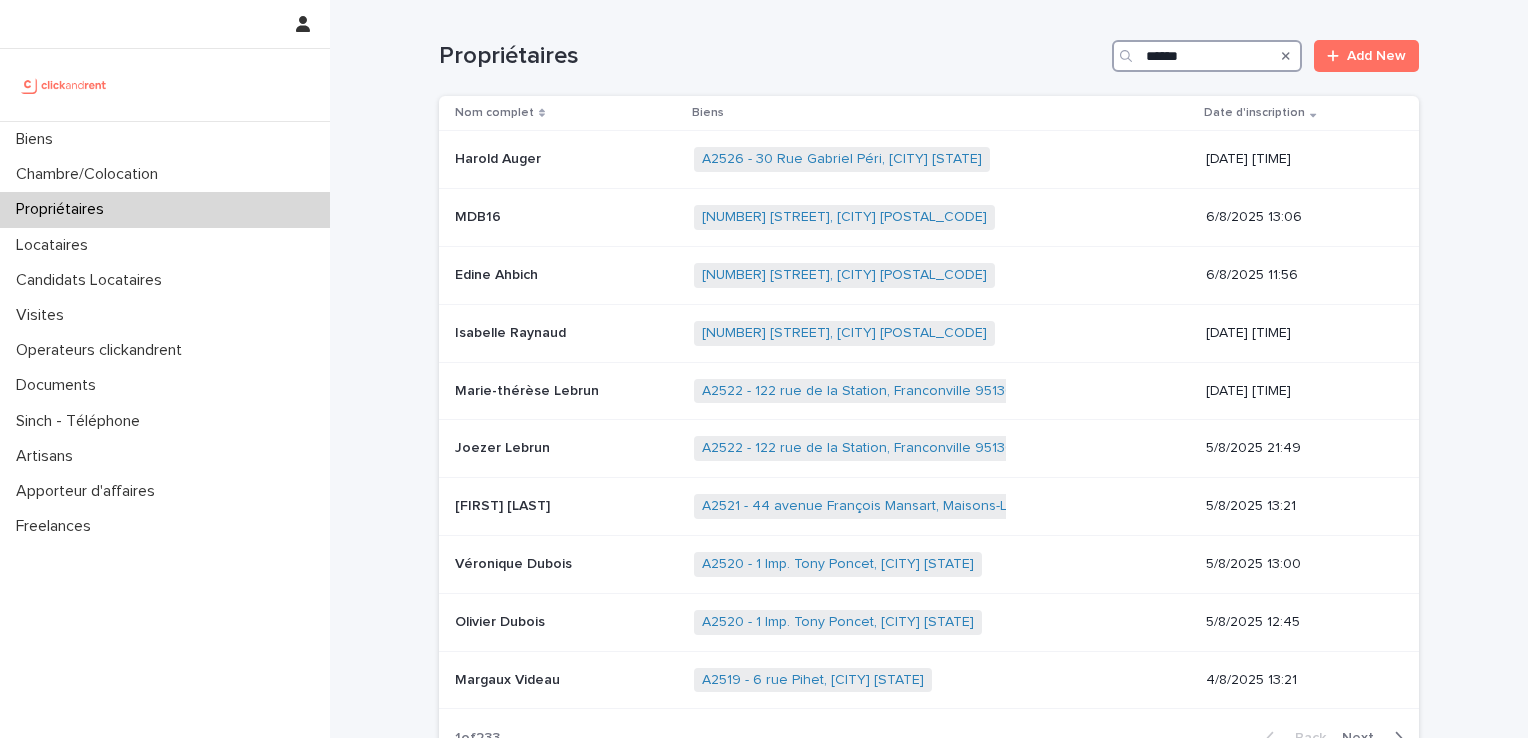 type on "******" 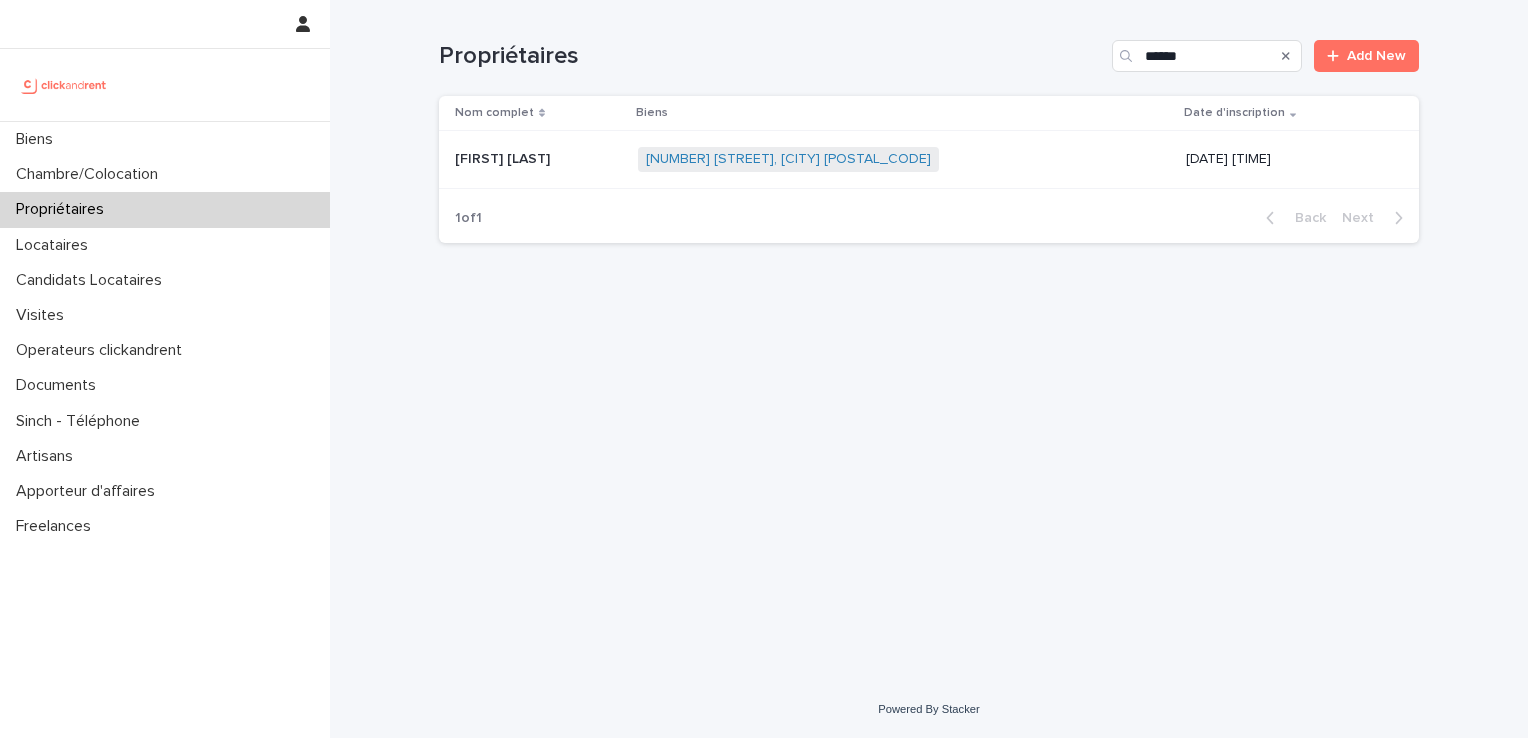 click on "[FIRST] [LAST] [FIRST] [LAST]" at bounding box center (538, 159) 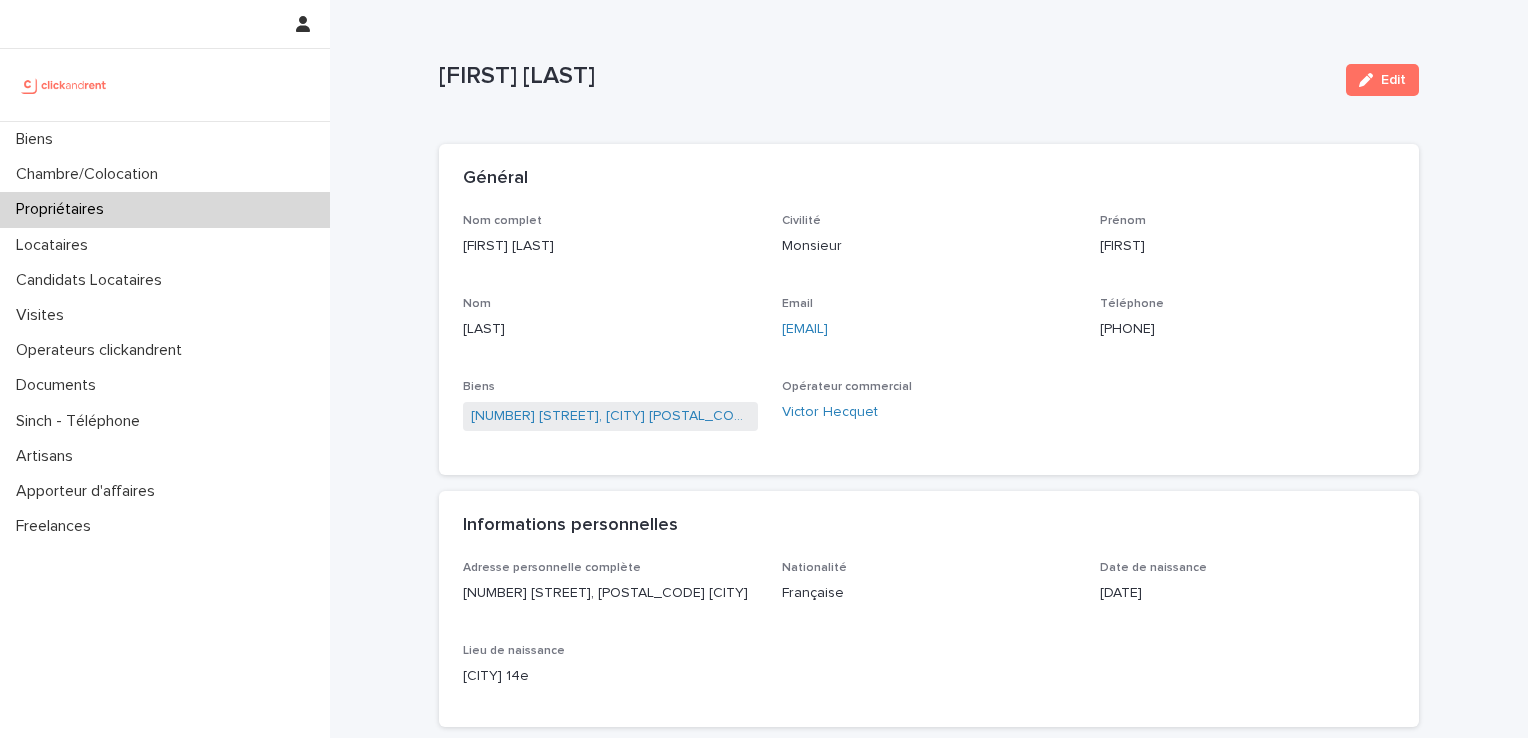 drag, startPoint x: 956, startPoint y: 342, endPoint x: 767, endPoint y: 337, distance: 189.06613 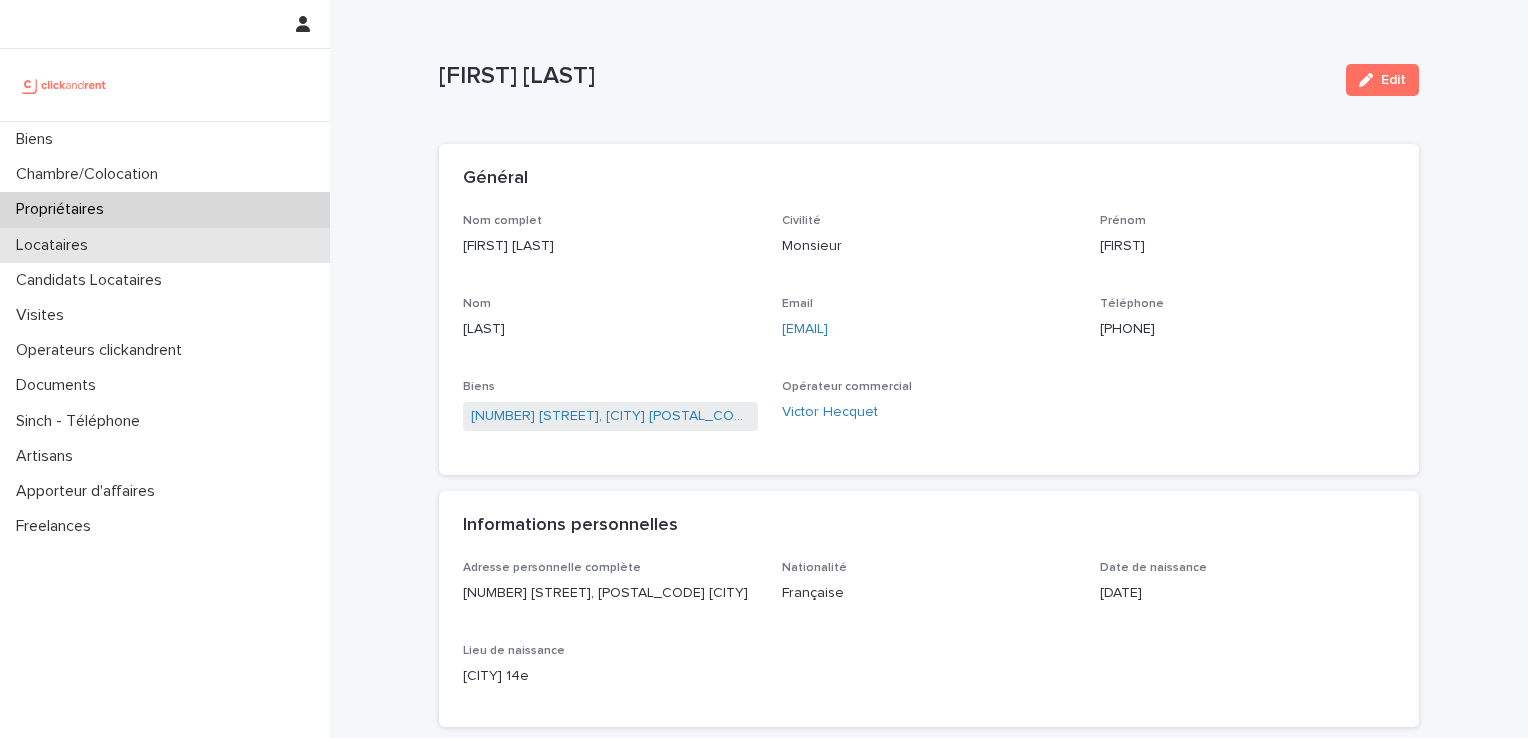 click on "Locataires" at bounding box center (56, 245) 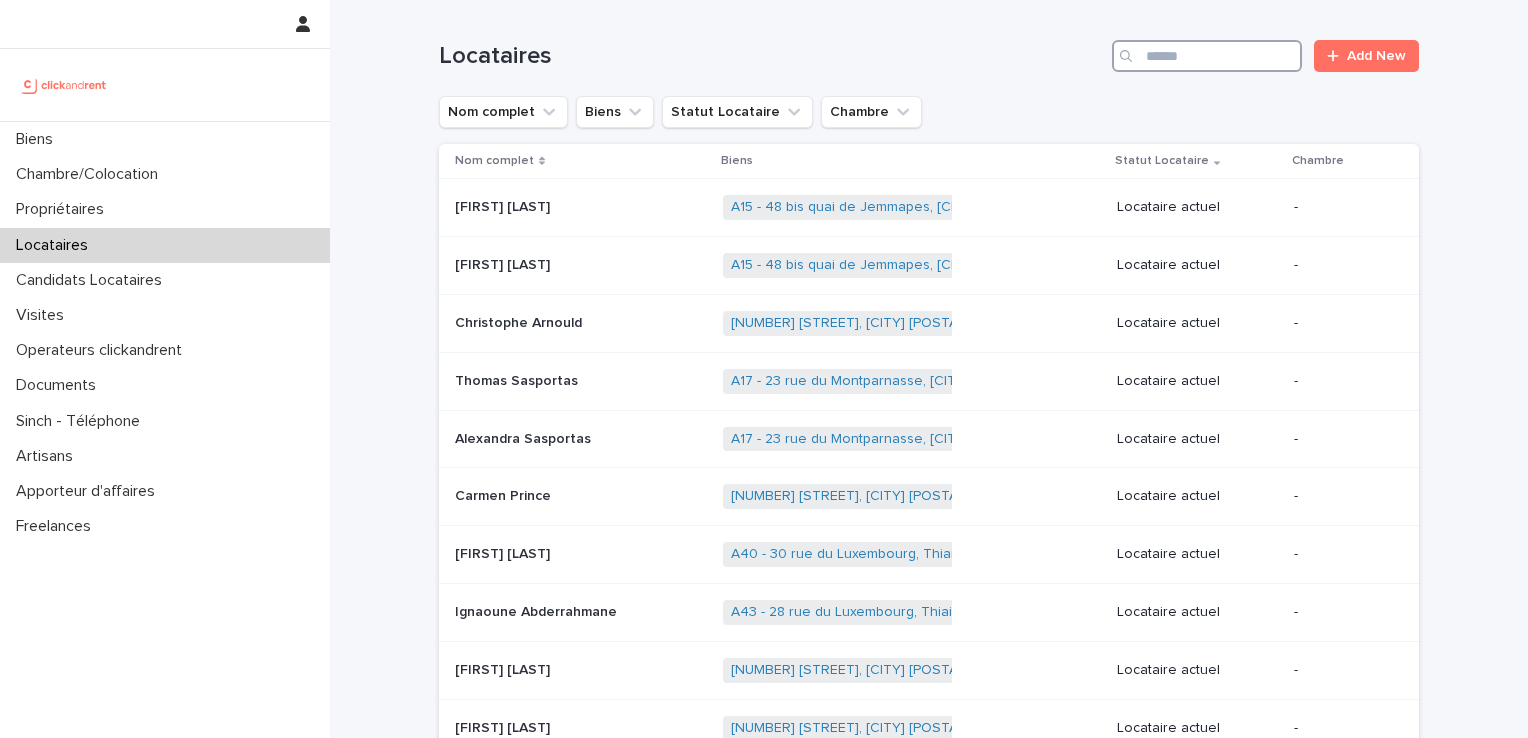 click at bounding box center (1207, 56) 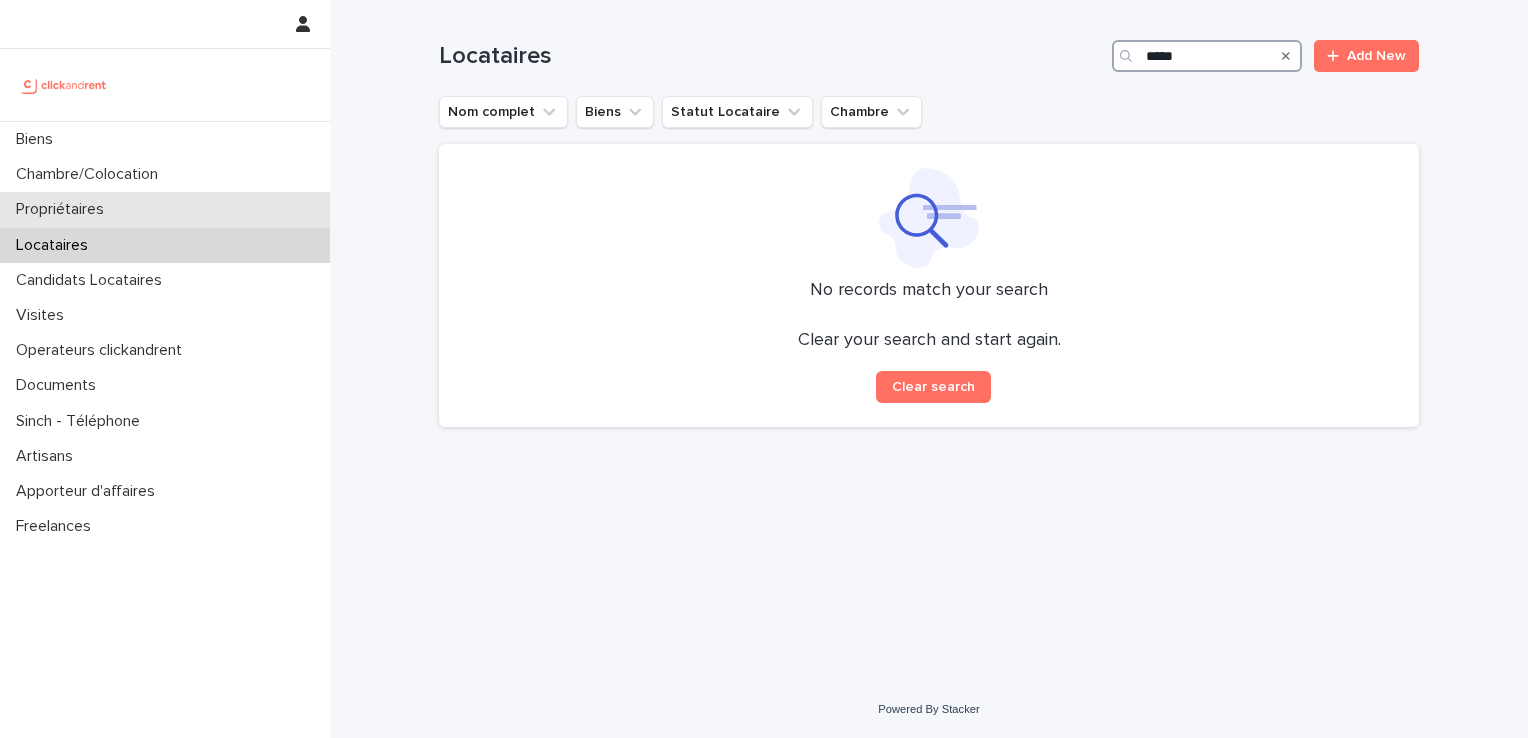 type on "*****" 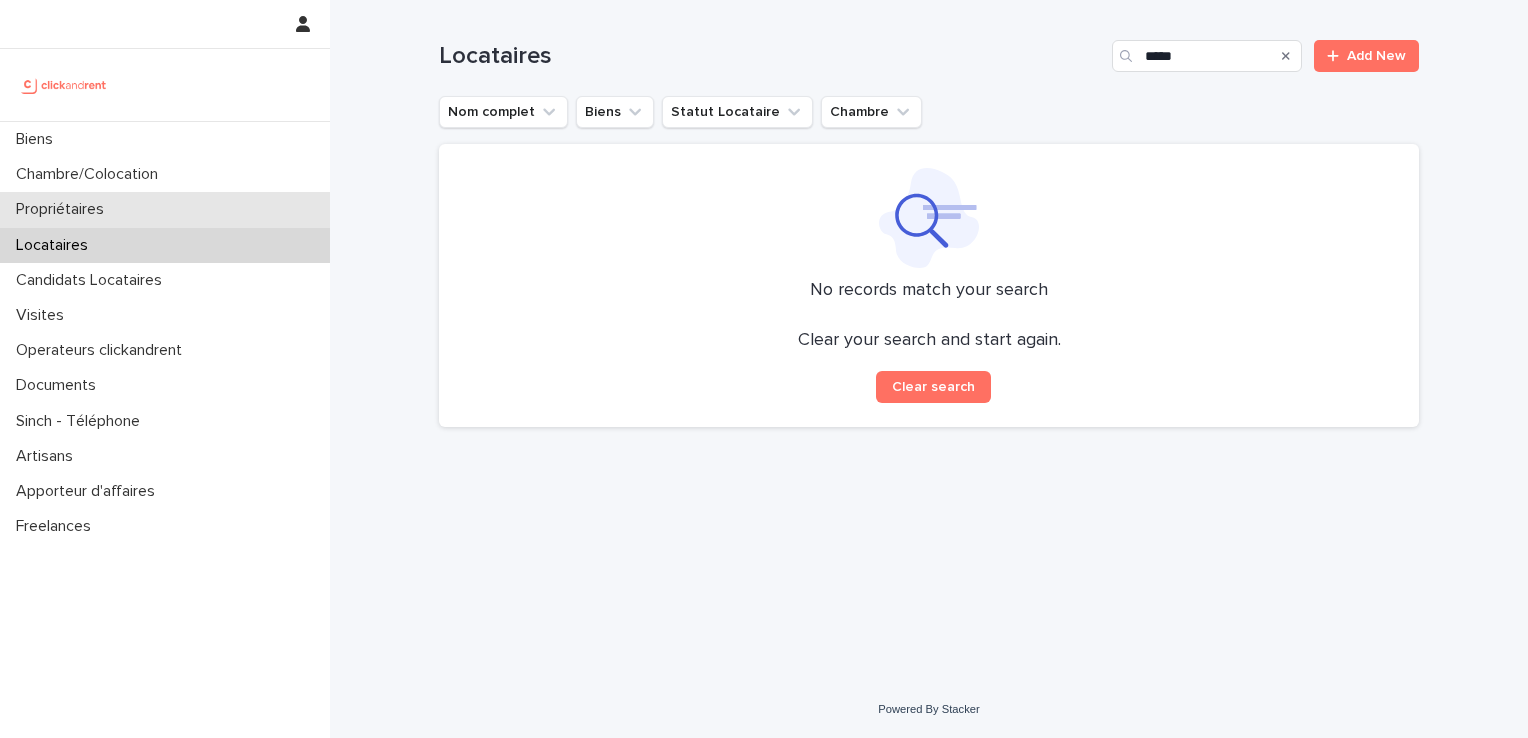 click on "Propriétaires" at bounding box center [64, 209] 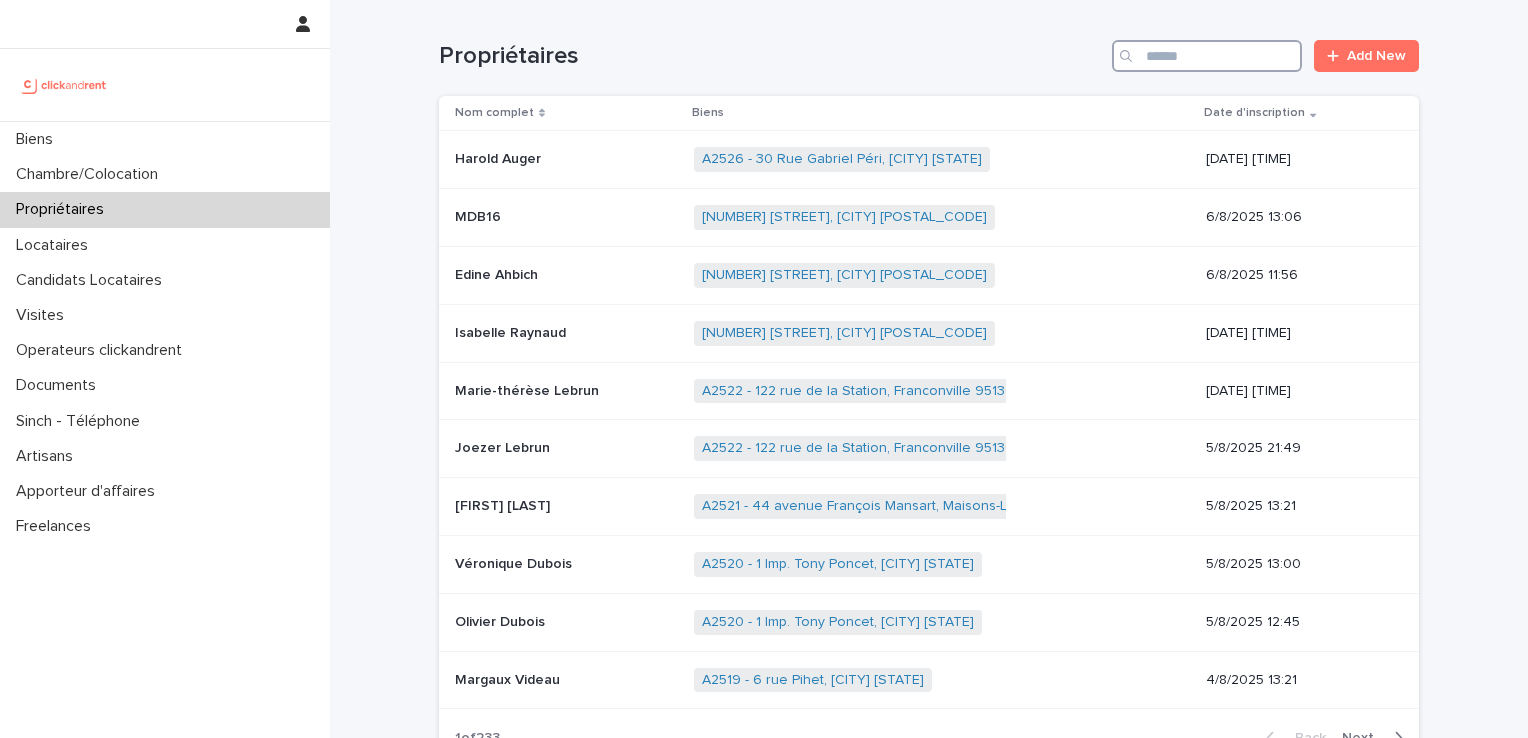 click at bounding box center (1207, 56) 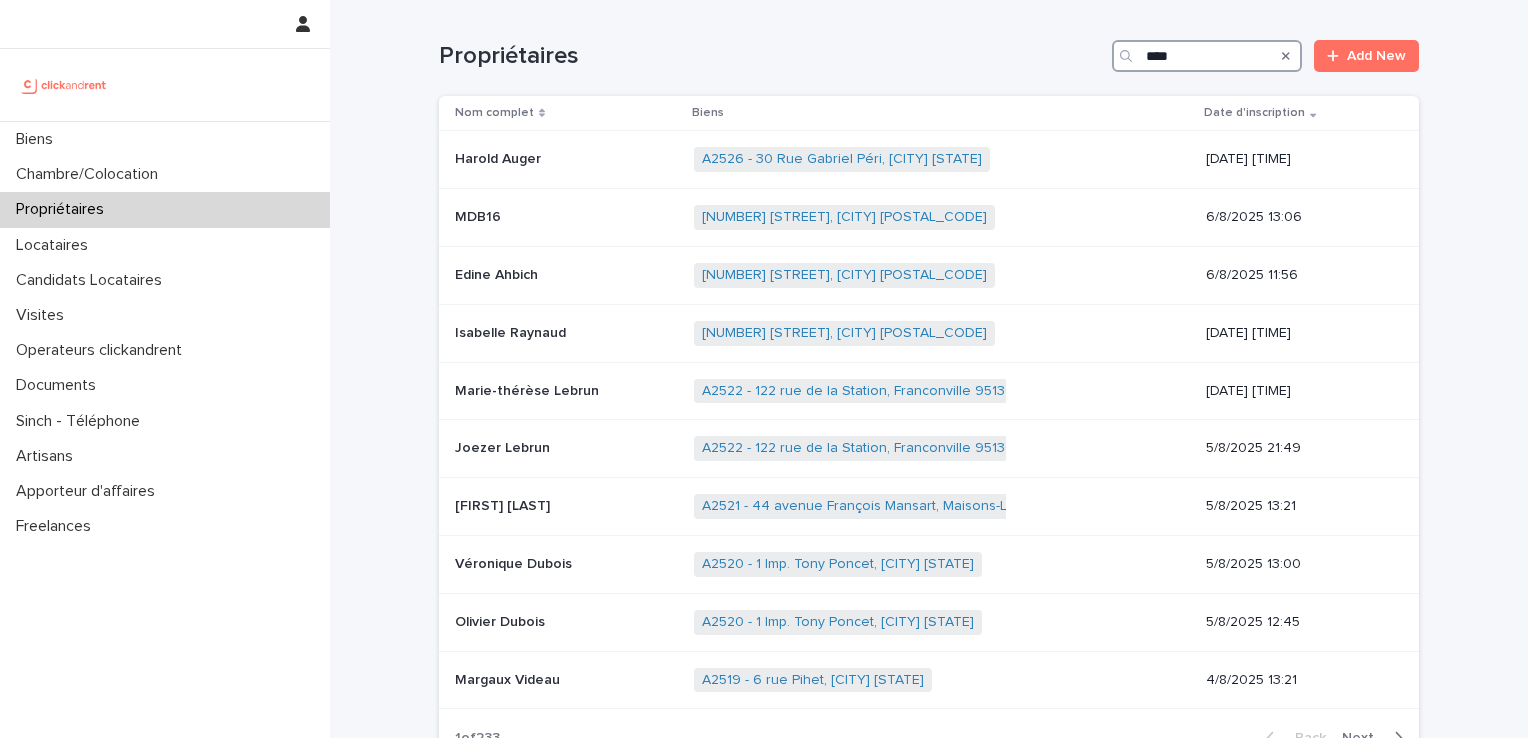 type on "*****" 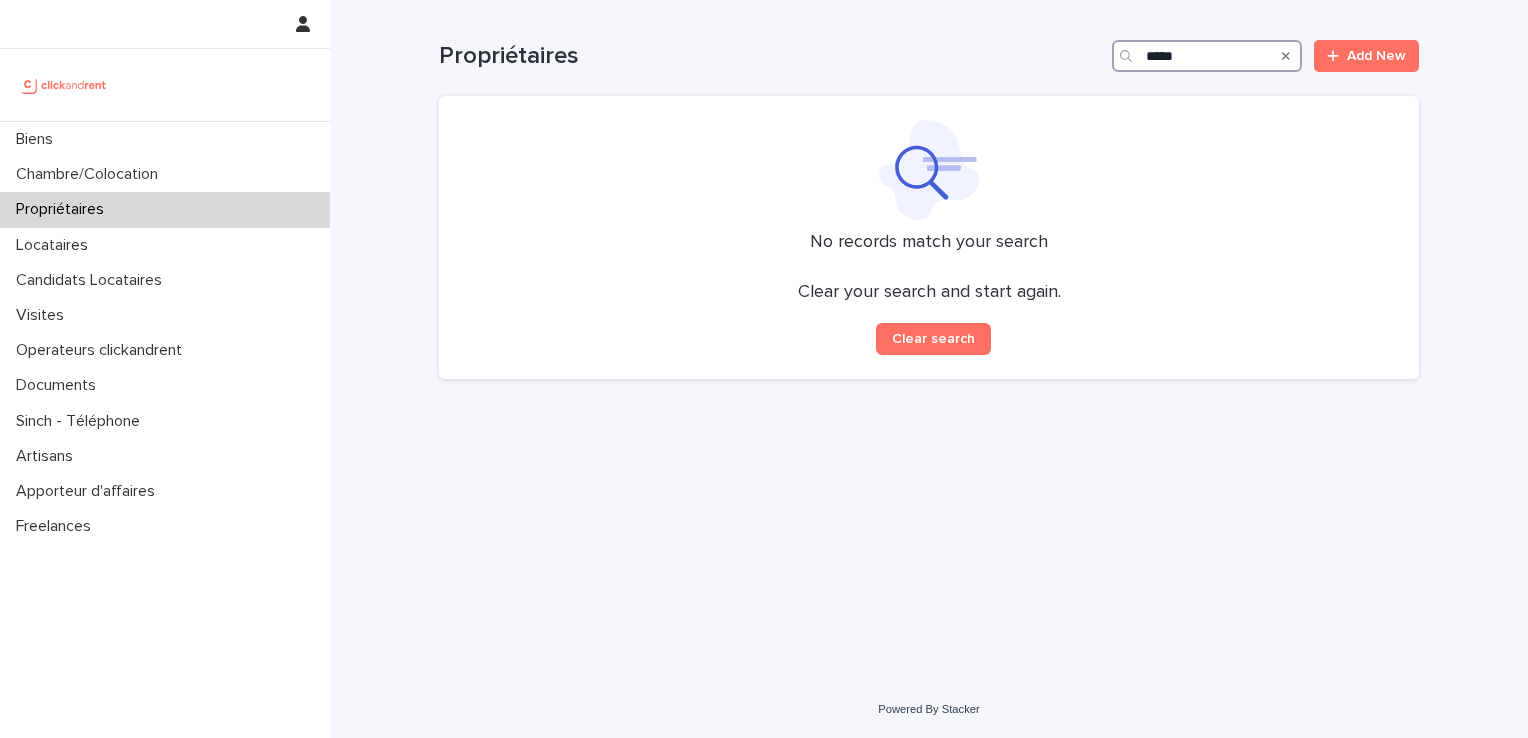 drag, startPoint x: 1205, startPoint y: 60, endPoint x: 1078, endPoint y: 67, distance: 127.192764 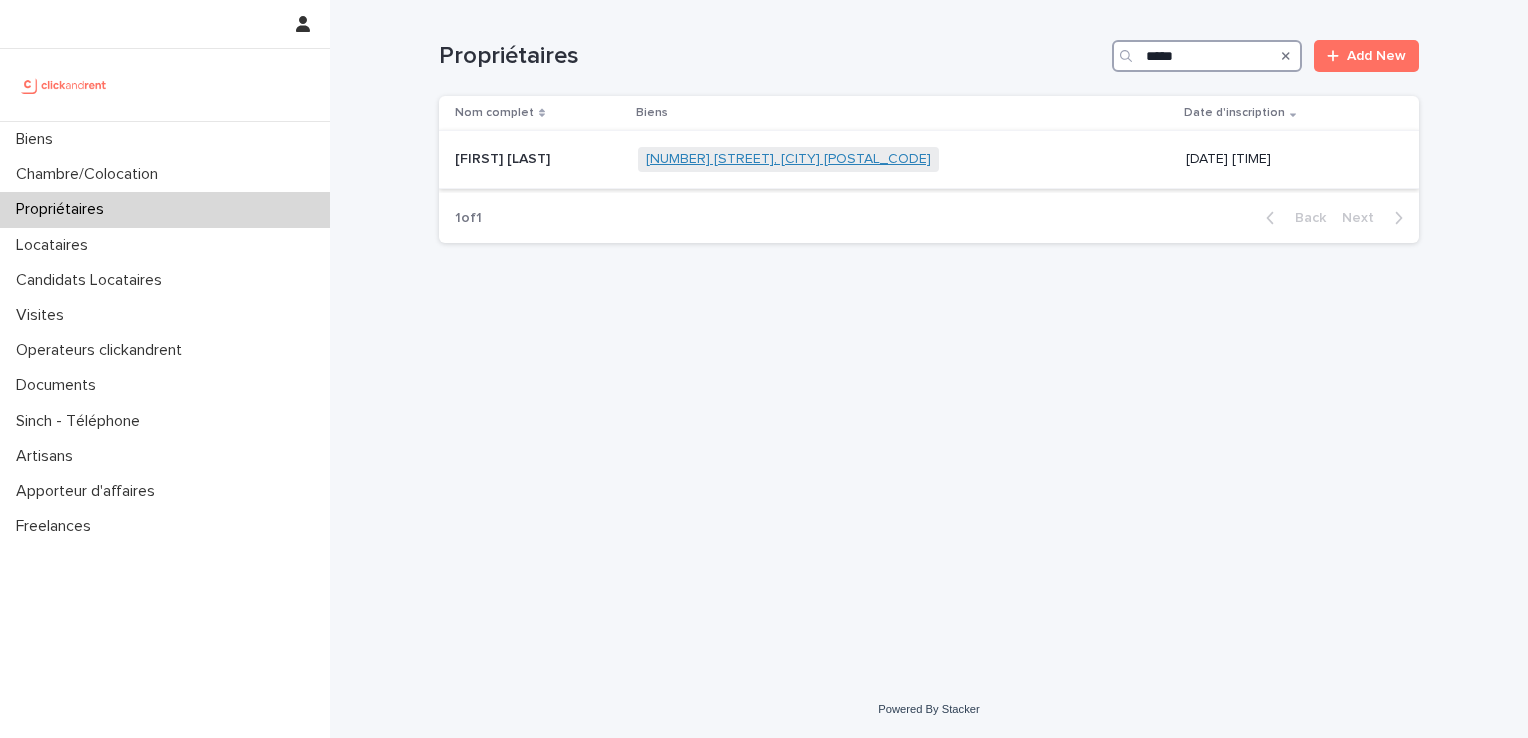 type on "*****" 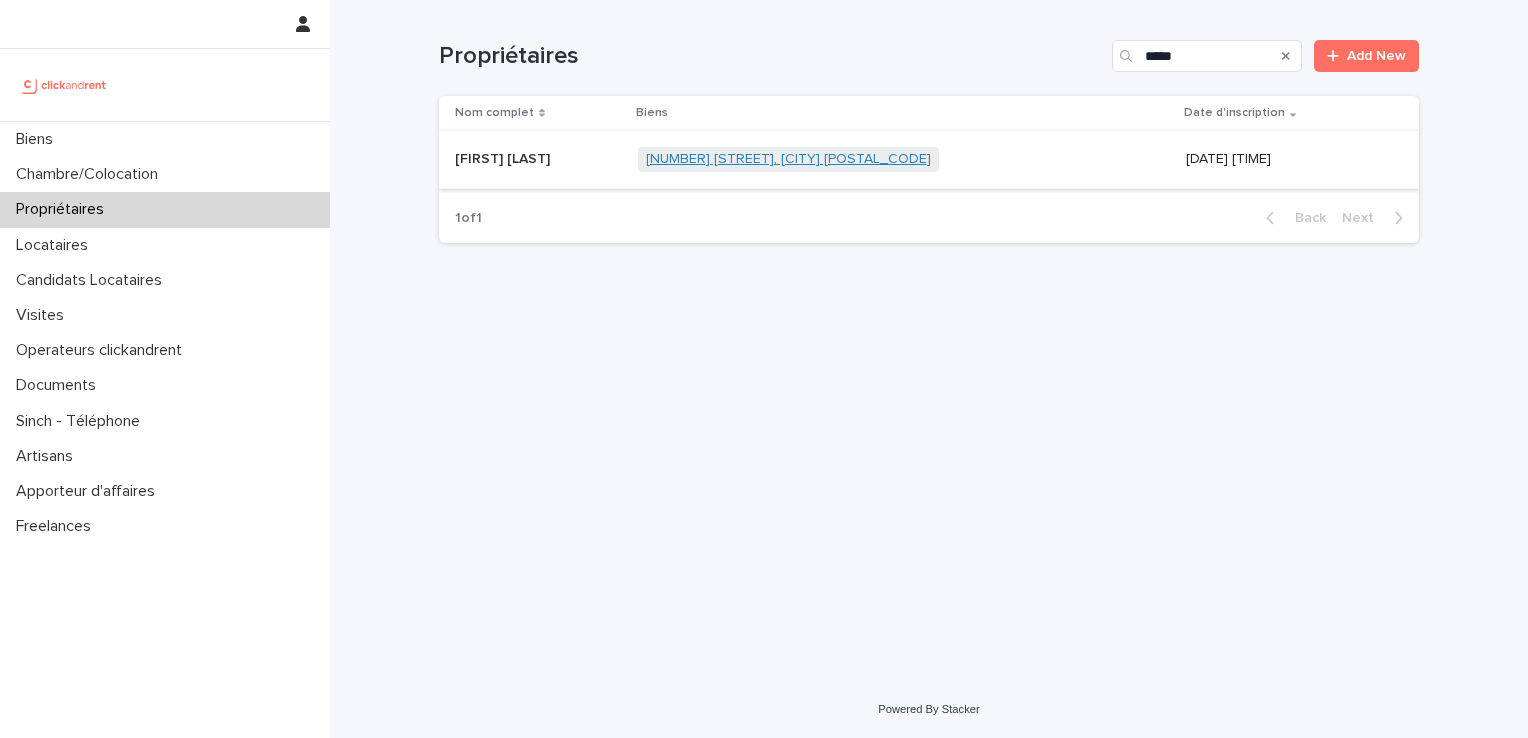click on "[NUMBER] [STREET], [CITY] [POSTAL_CODE]" at bounding box center [788, 159] 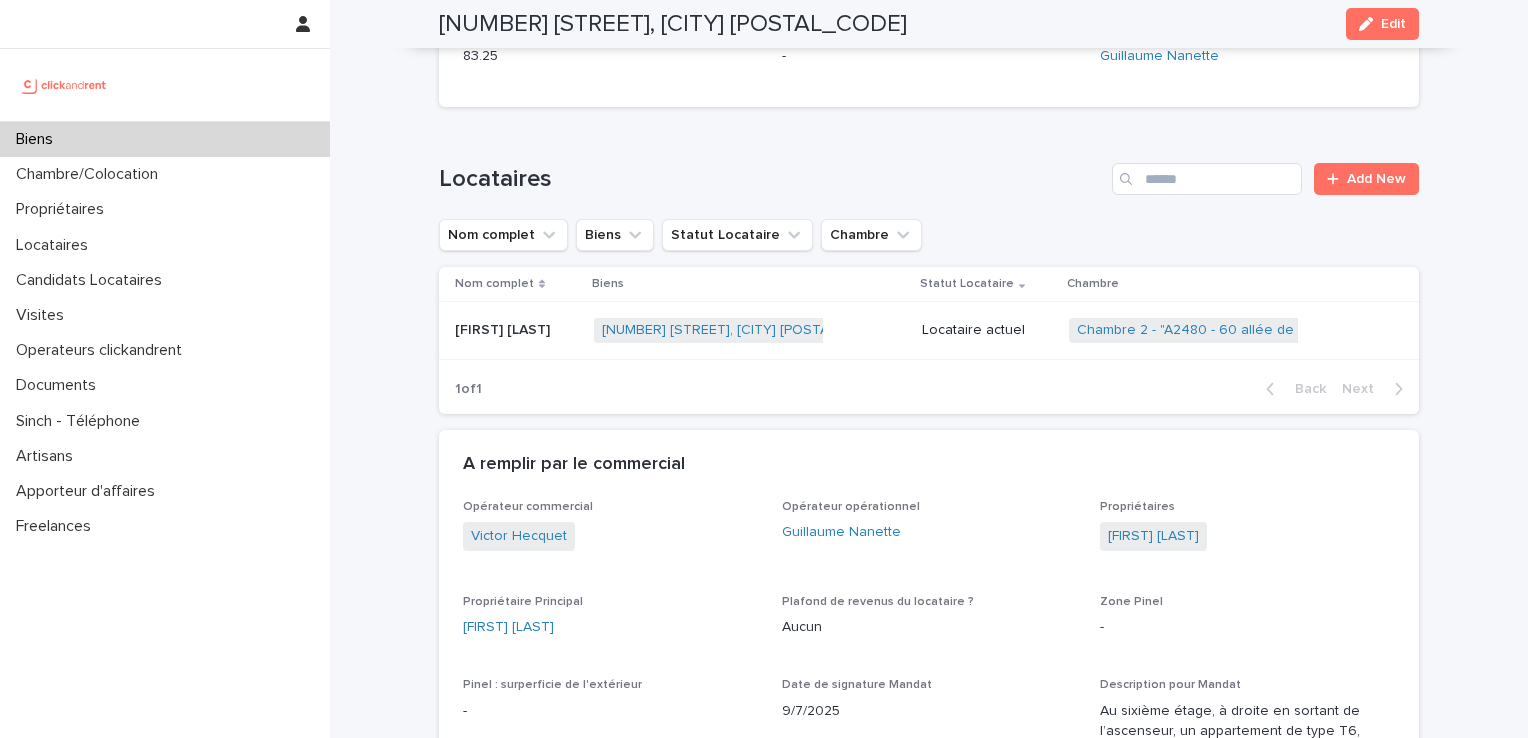 scroll, scrollTop: 1566, scrollLeft: 0, axis: vertical 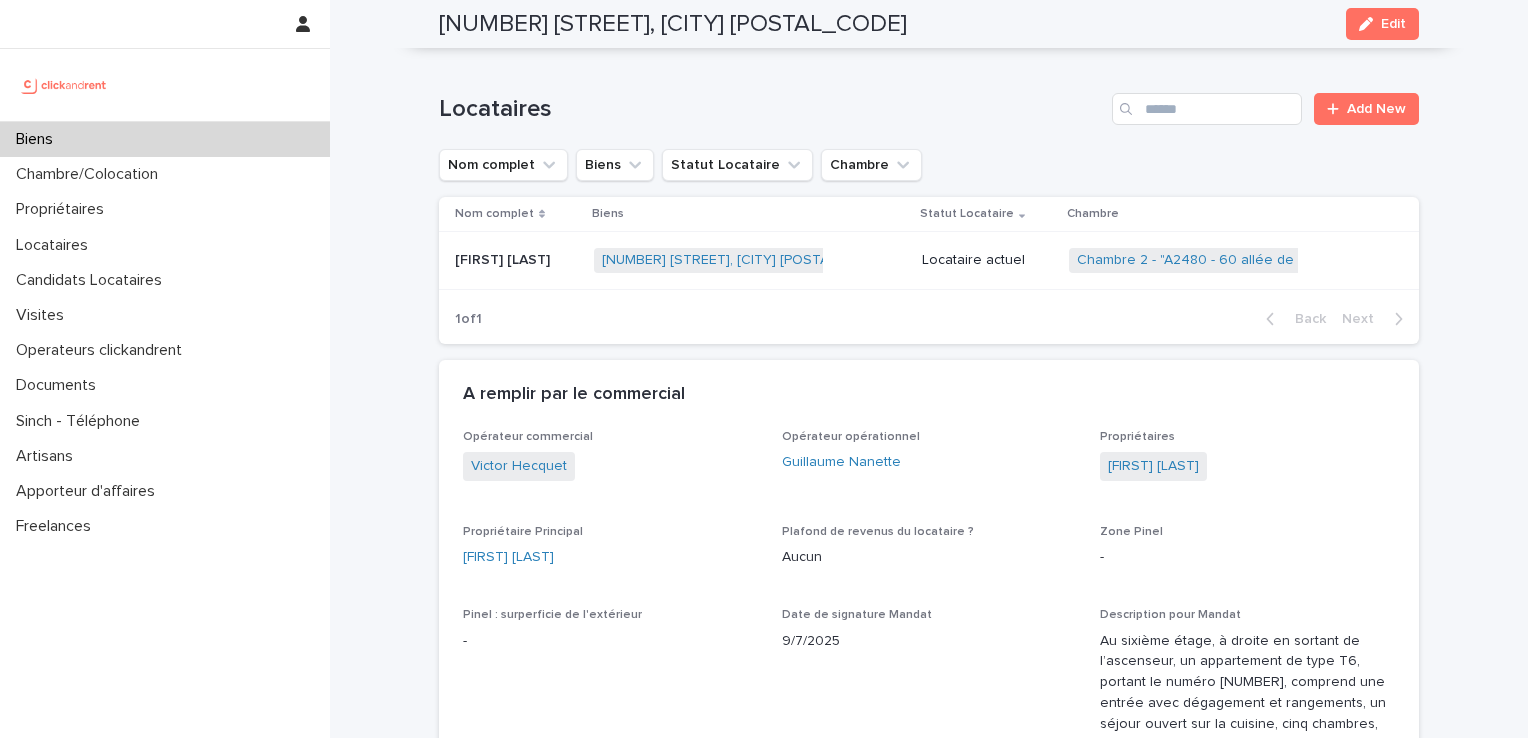 click on "[FIRST] [LAST]" at bounding box center [504, 258] 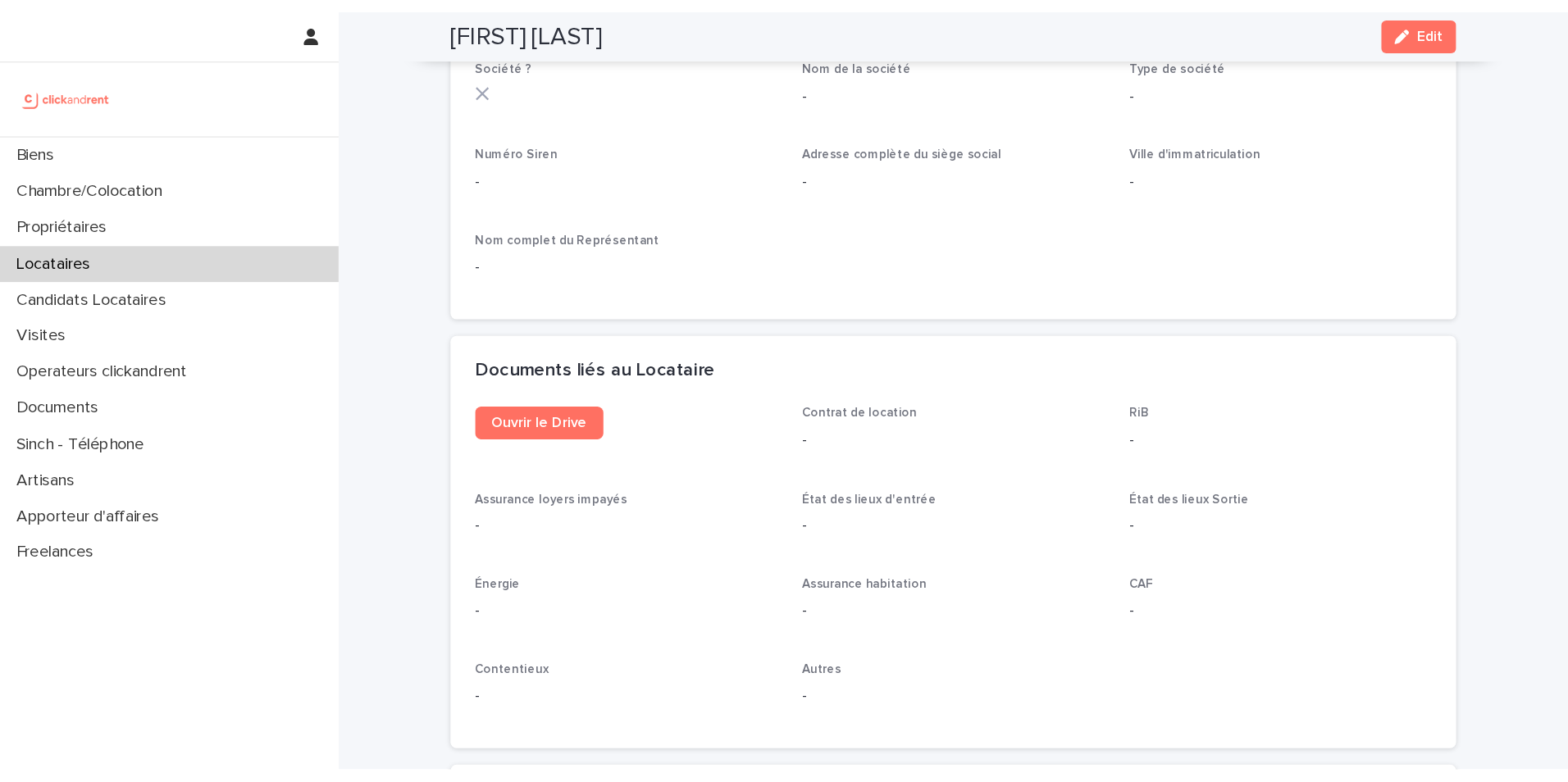 scroll, scrollTop: 1557, scrollLeft: 0, axis: vertical 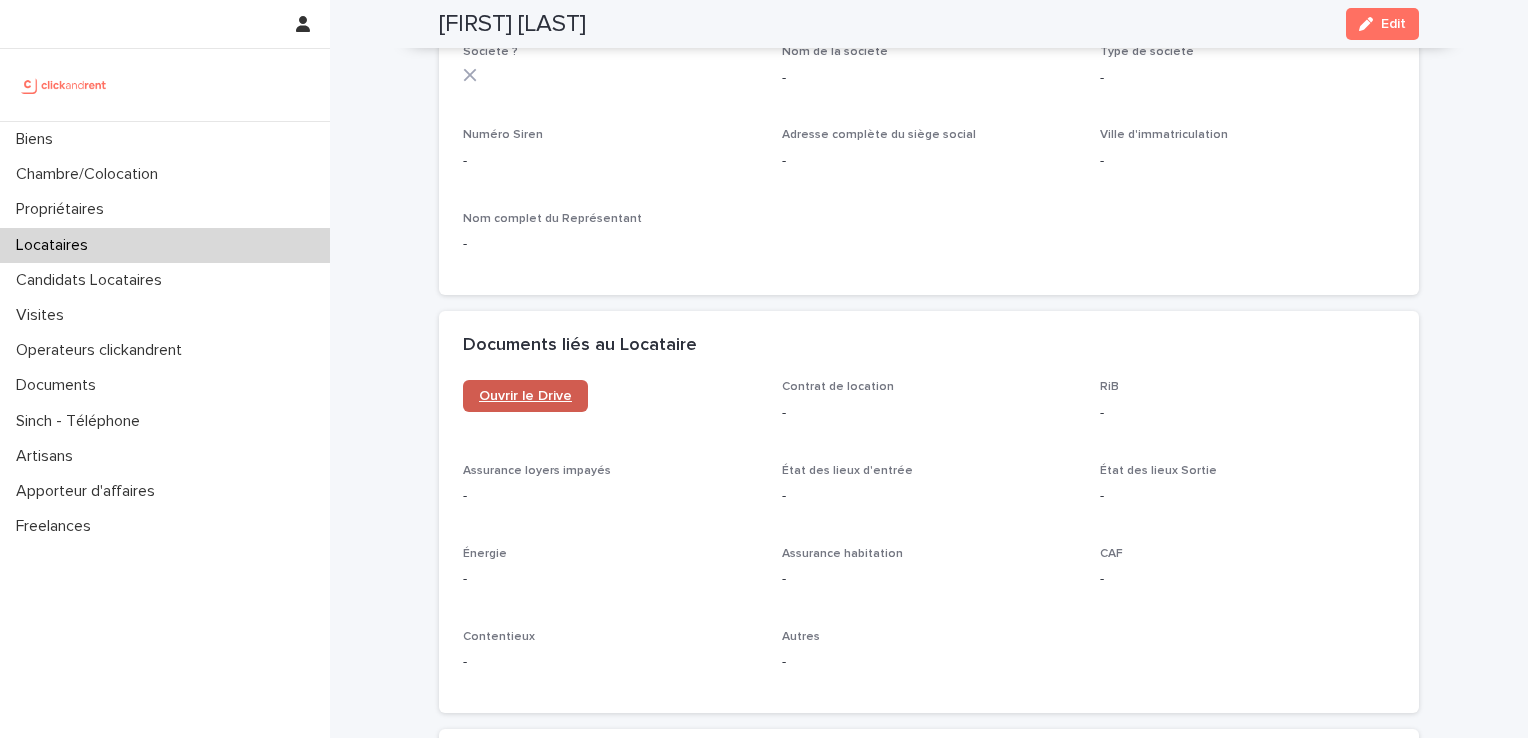 click on "Ouvrir le Drive" at bounding box center (525, 396) 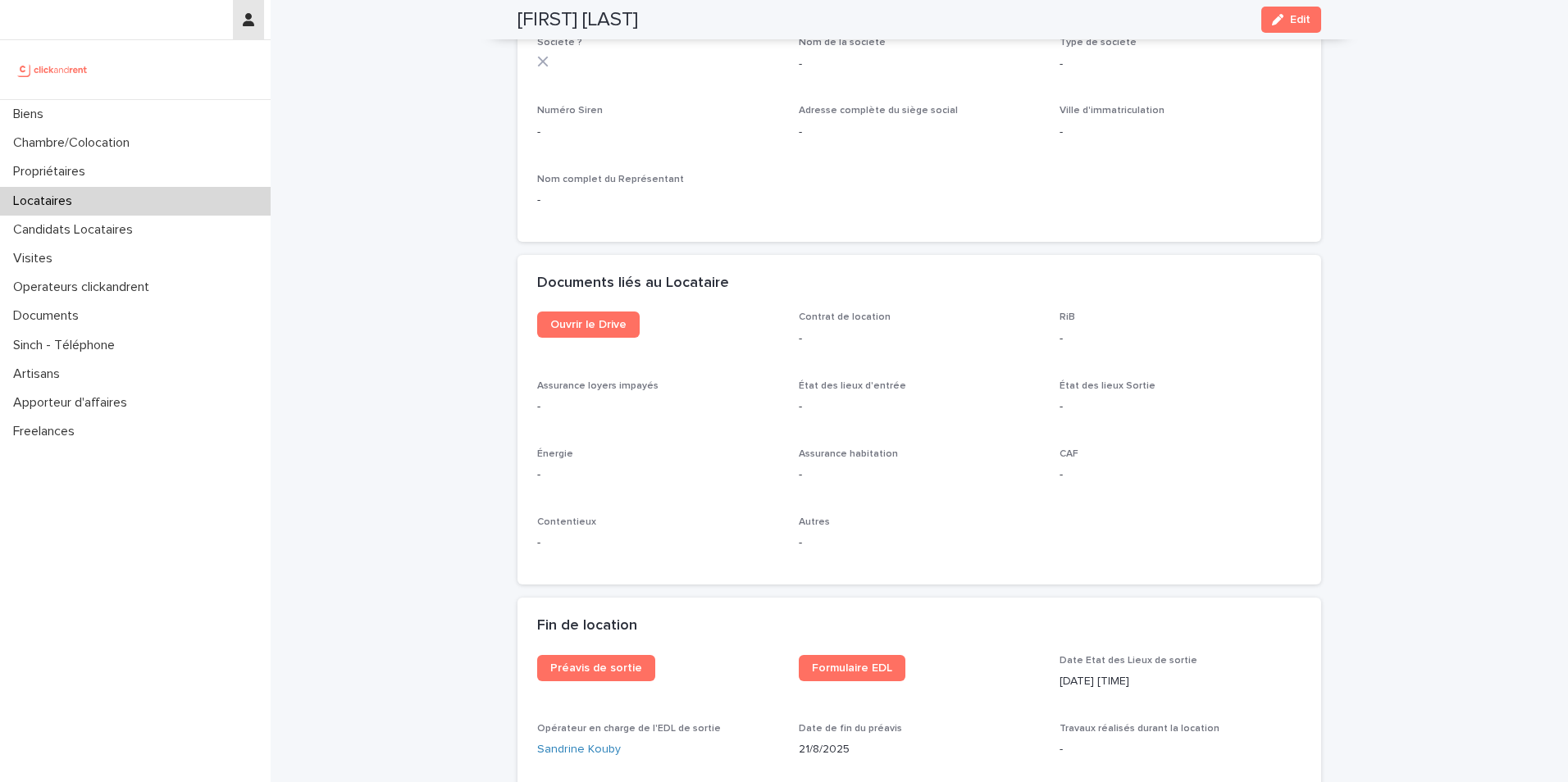 scroll, scrollTop: 1557, scrollLeft: 0, axis: vertical 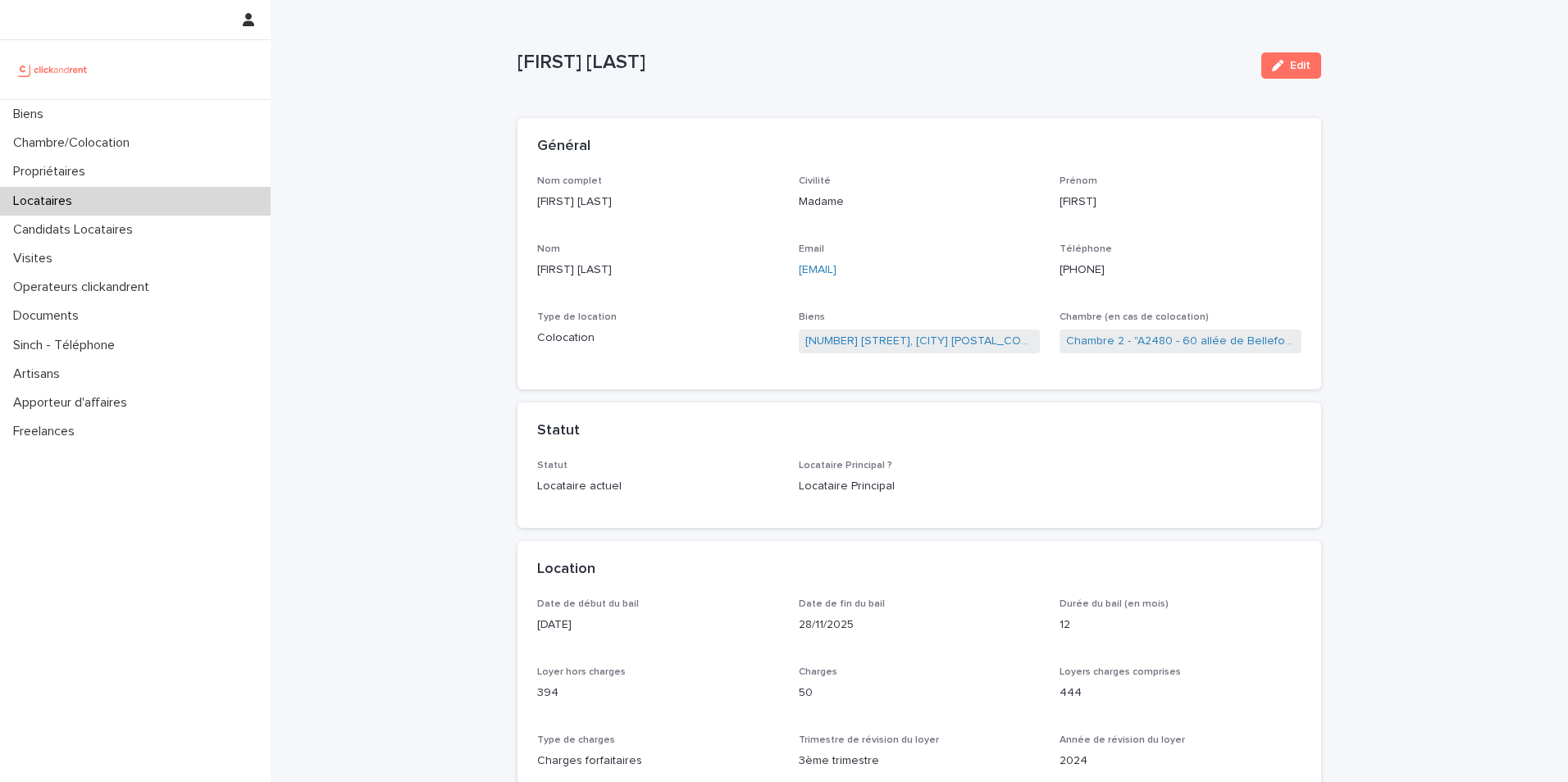 click on "Locataires" at bounding box center (135, 201) 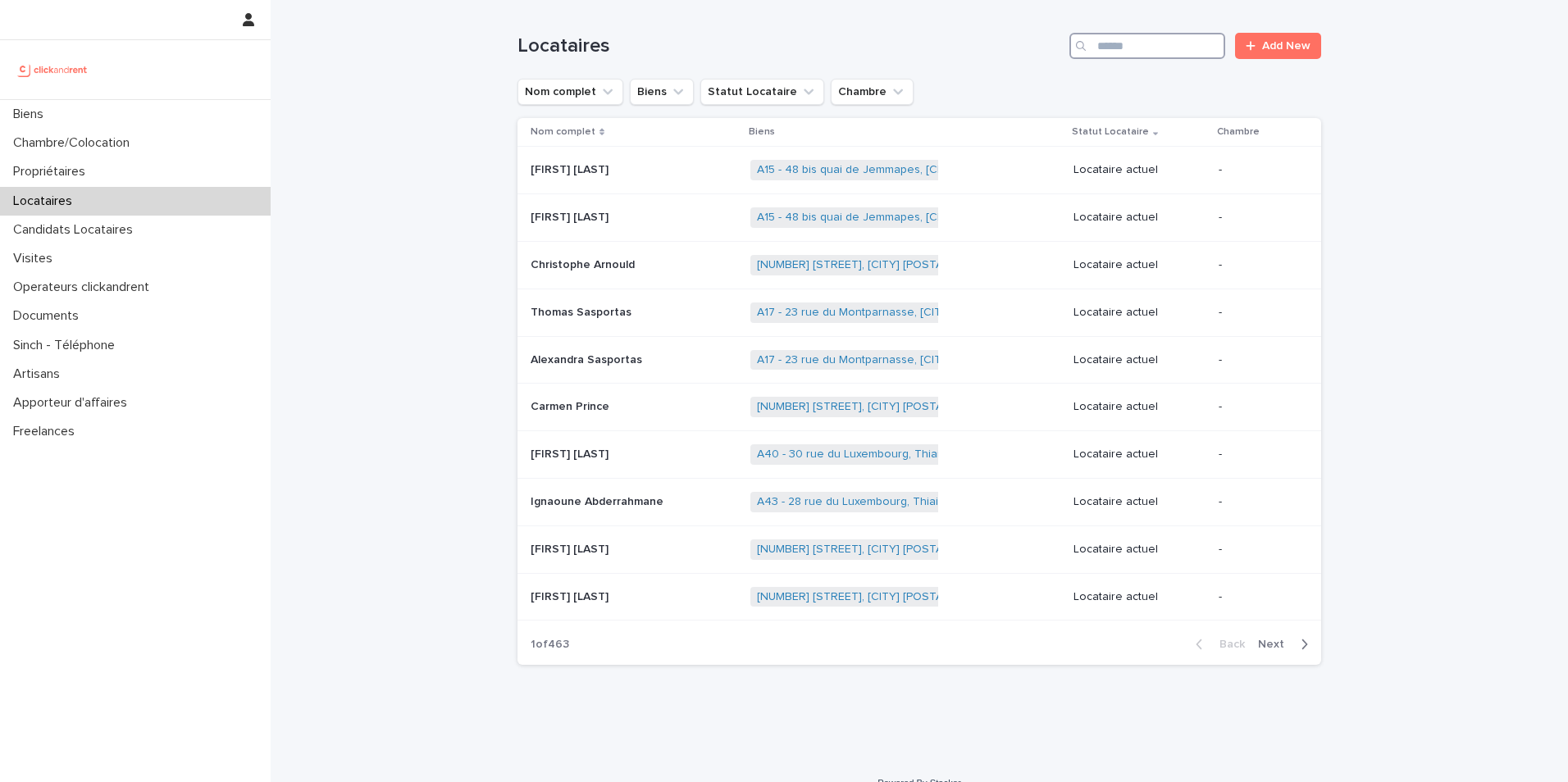 click at bounding box center [1147, 46] 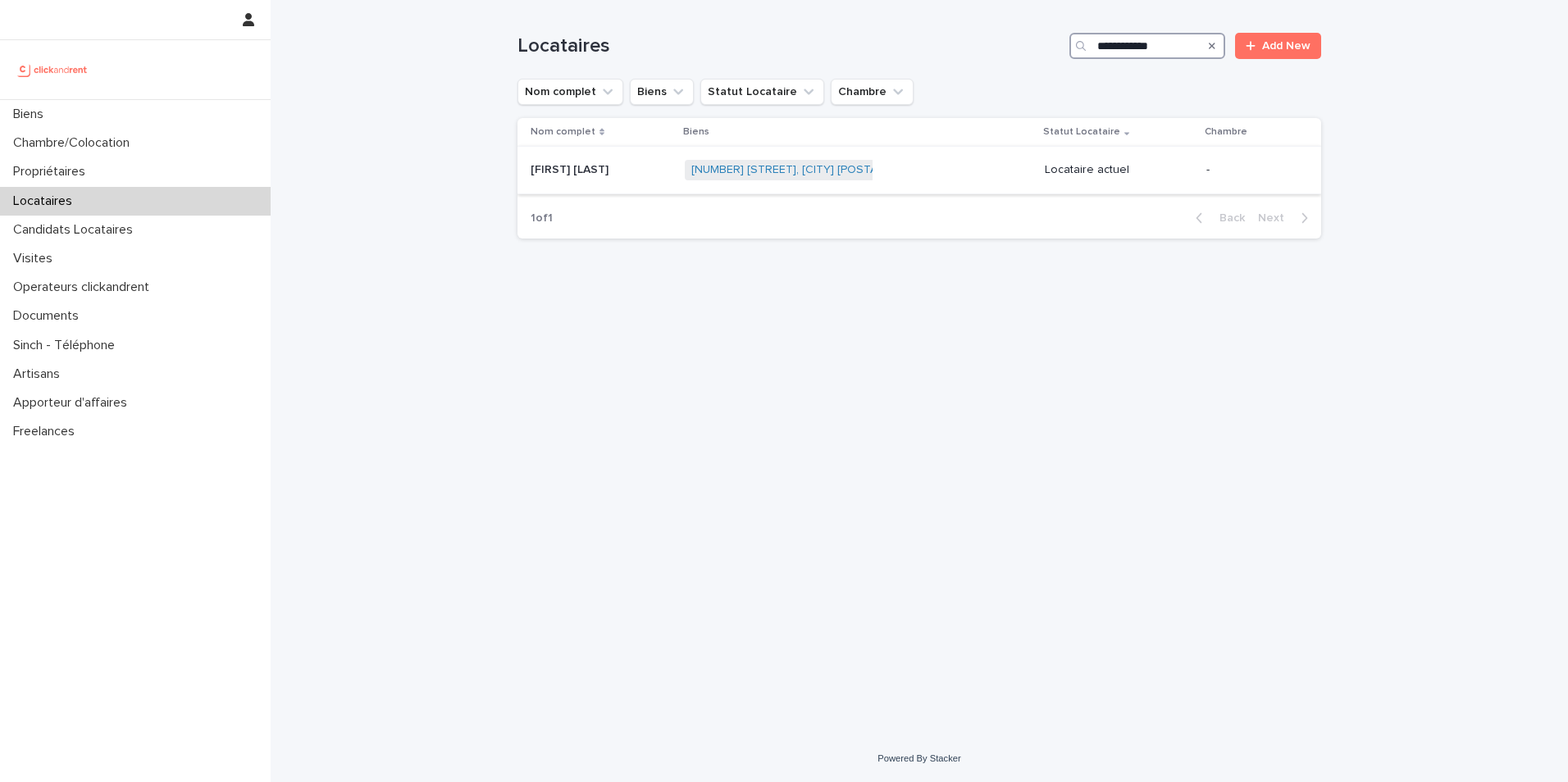type on "**********" 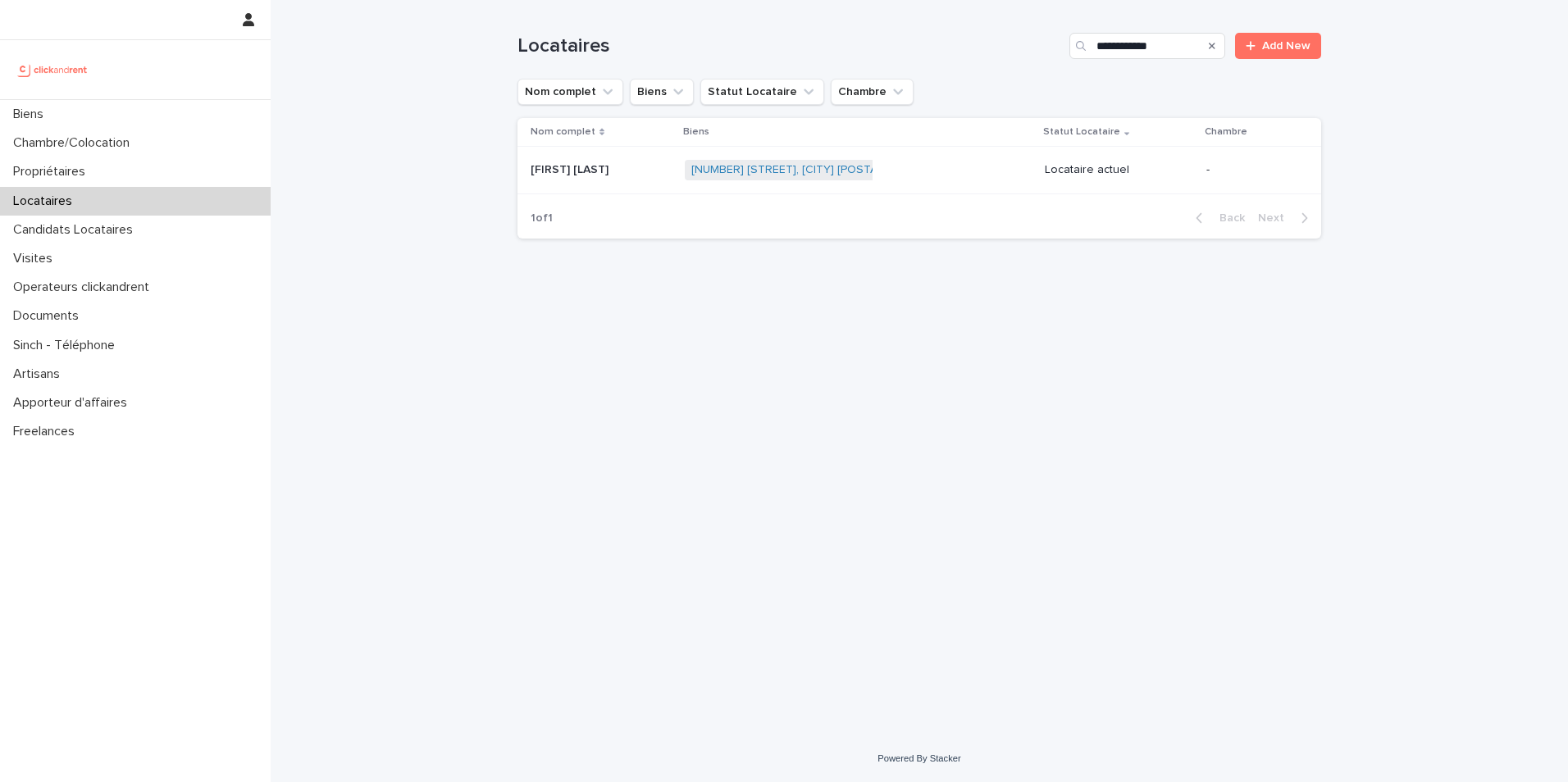click on "[FIRST] [LAST]" at bounding box center [571, 168] 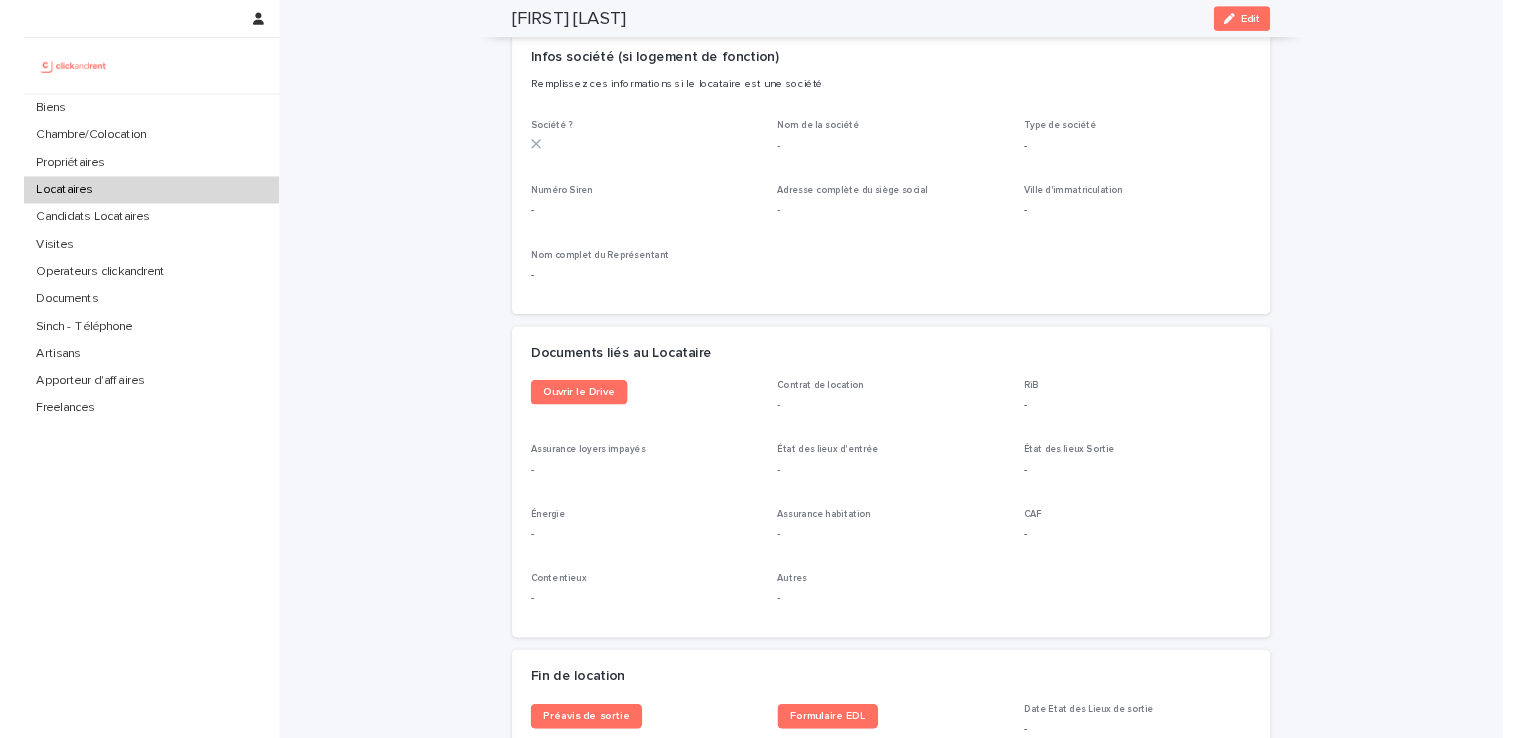 scroll, scrollTop: 1900, scrollLeft: 0, axis: vertical 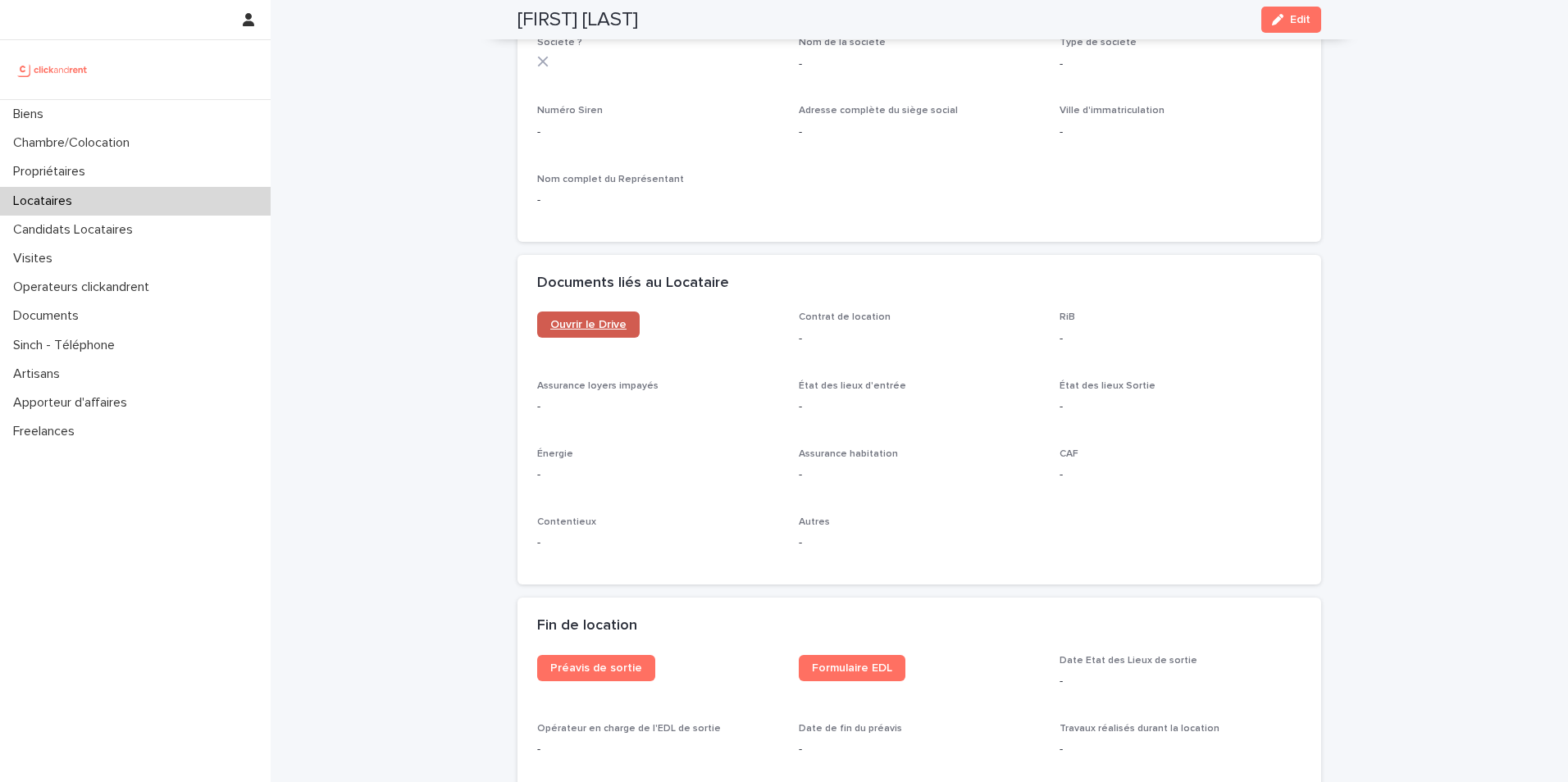 click on "Ouvrir le Drive" at bounding box center [588, 325] 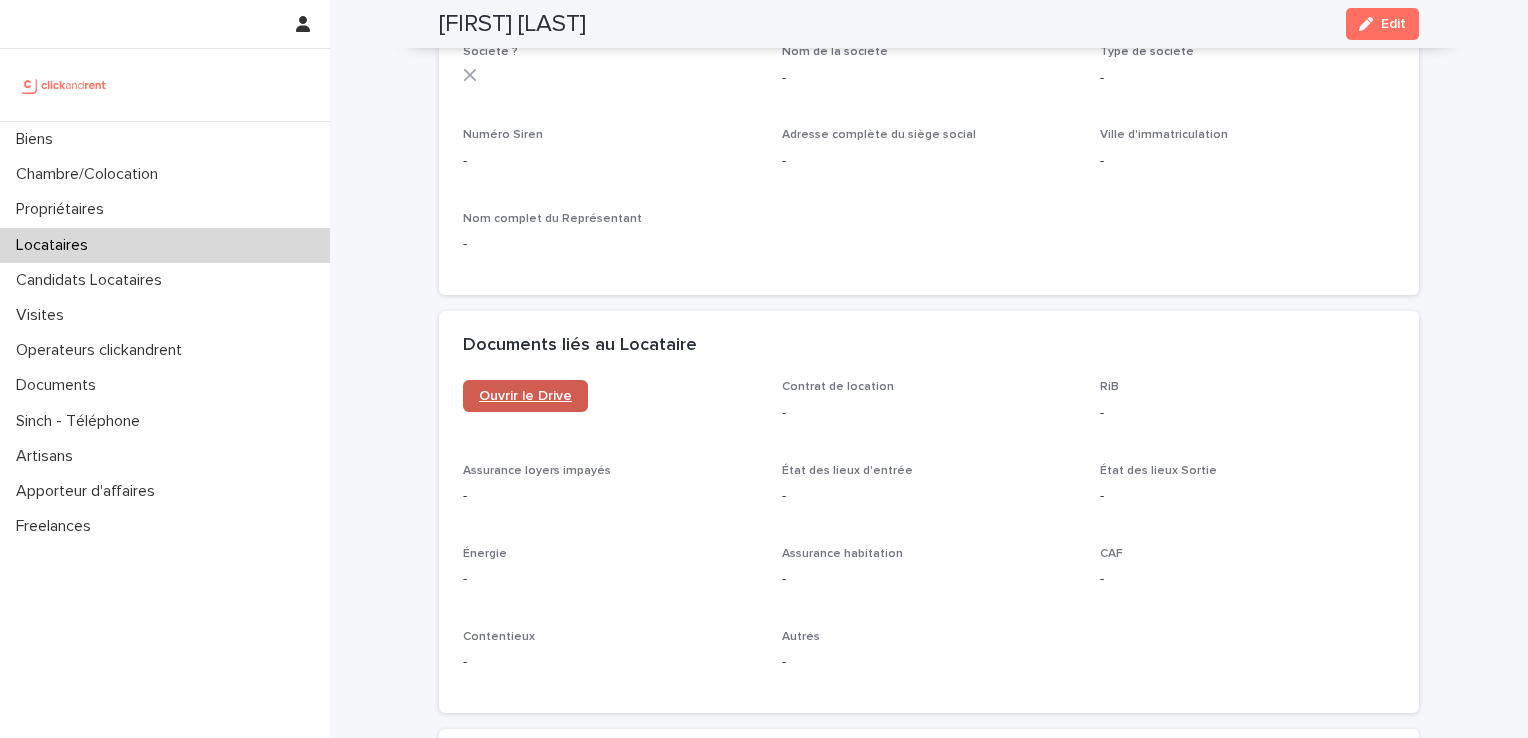 scroll, scrollTop: 1900, scrollLeft: 0, axis: vertical 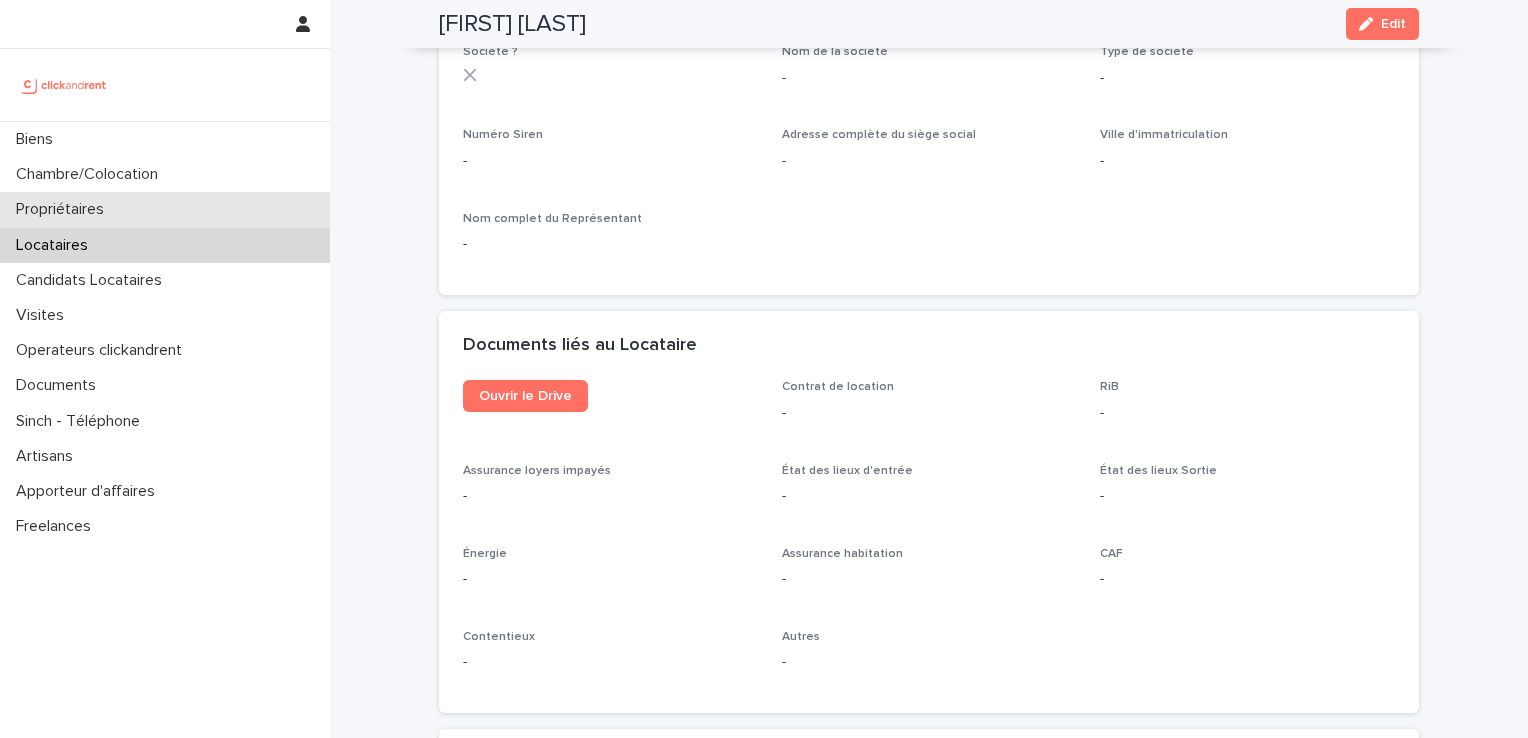 click on "Propriétaires" at bounding box center (64, 209) 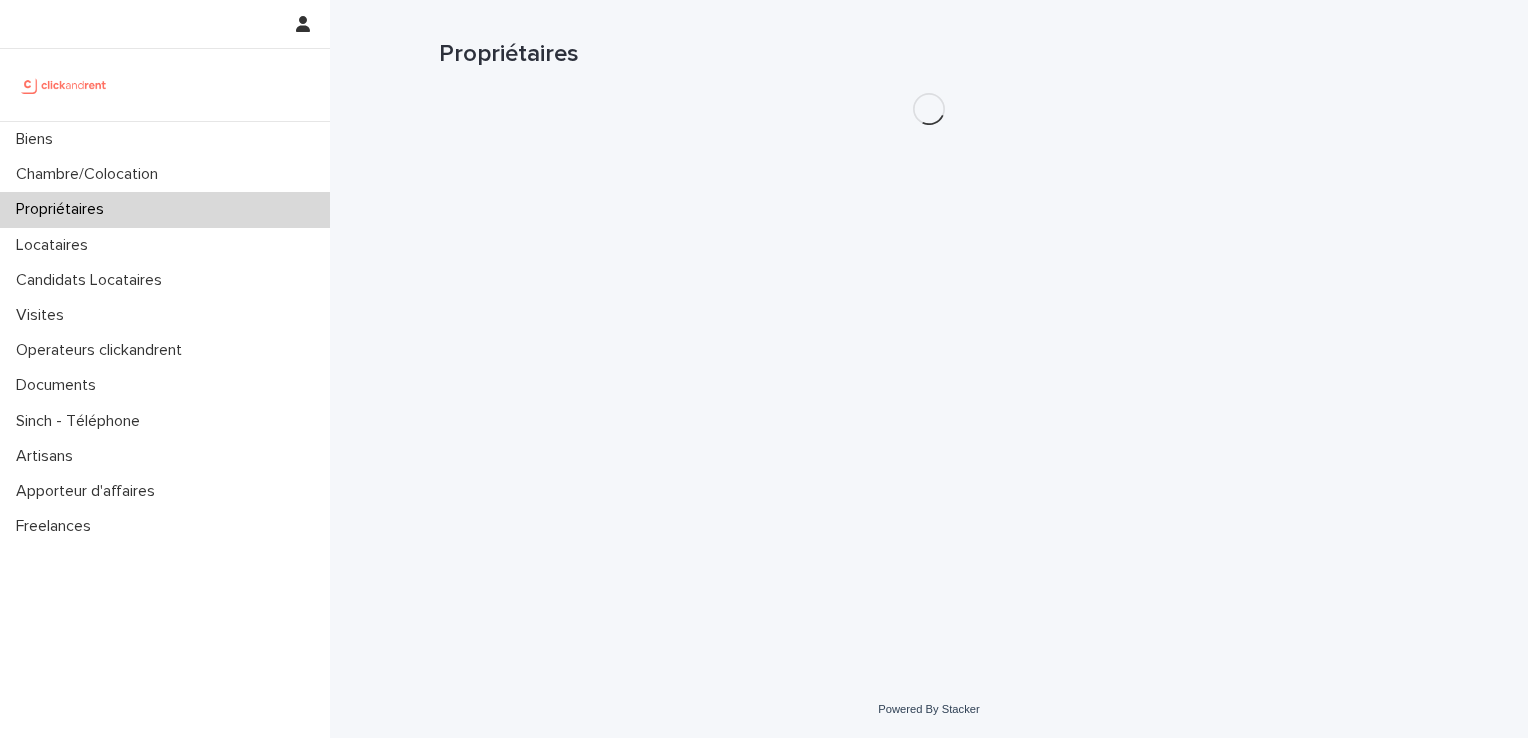 scroll, scrollTop: 0, scrollLeft: 0, axis: both 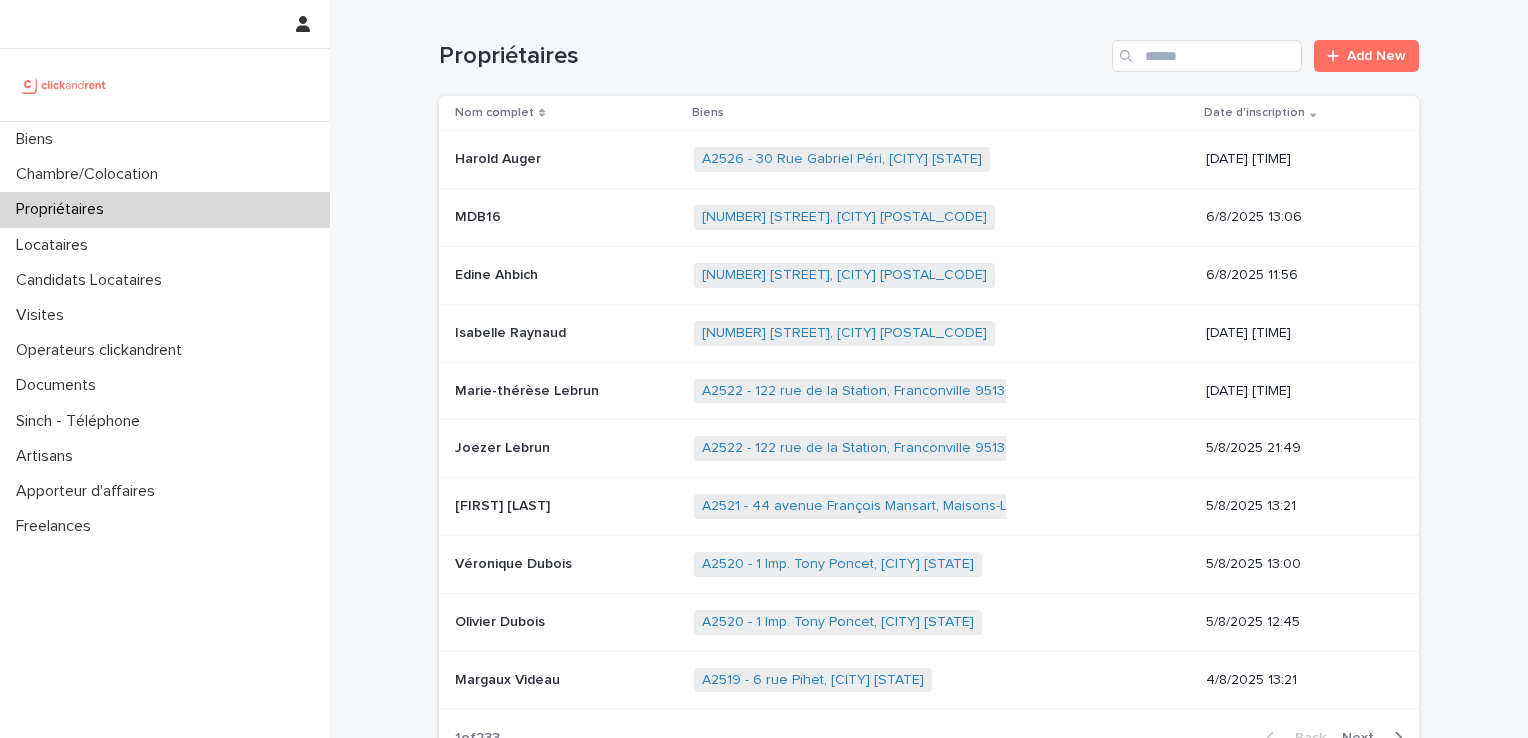 click at bounding box center (1128, 56) 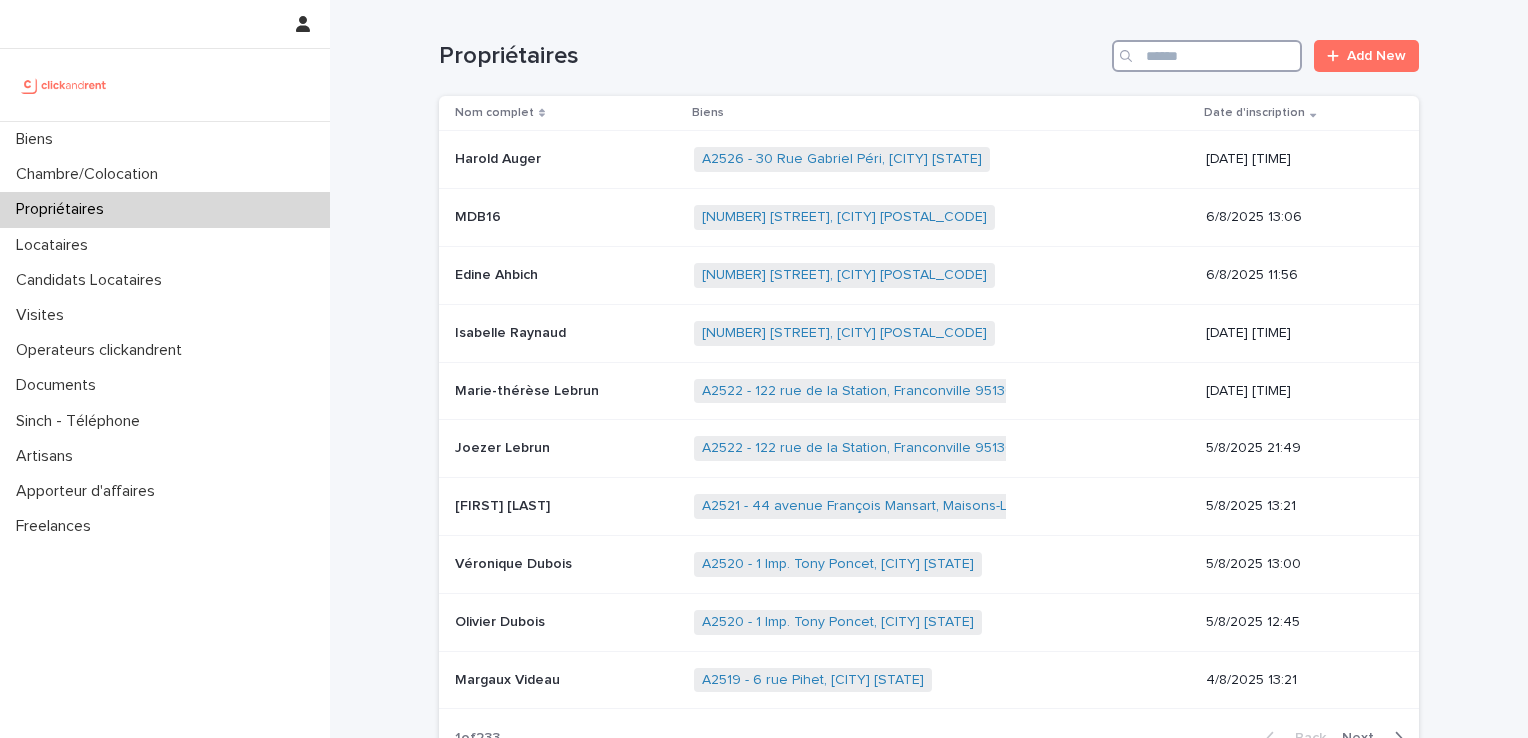 click at bounding box center [1207, 56] 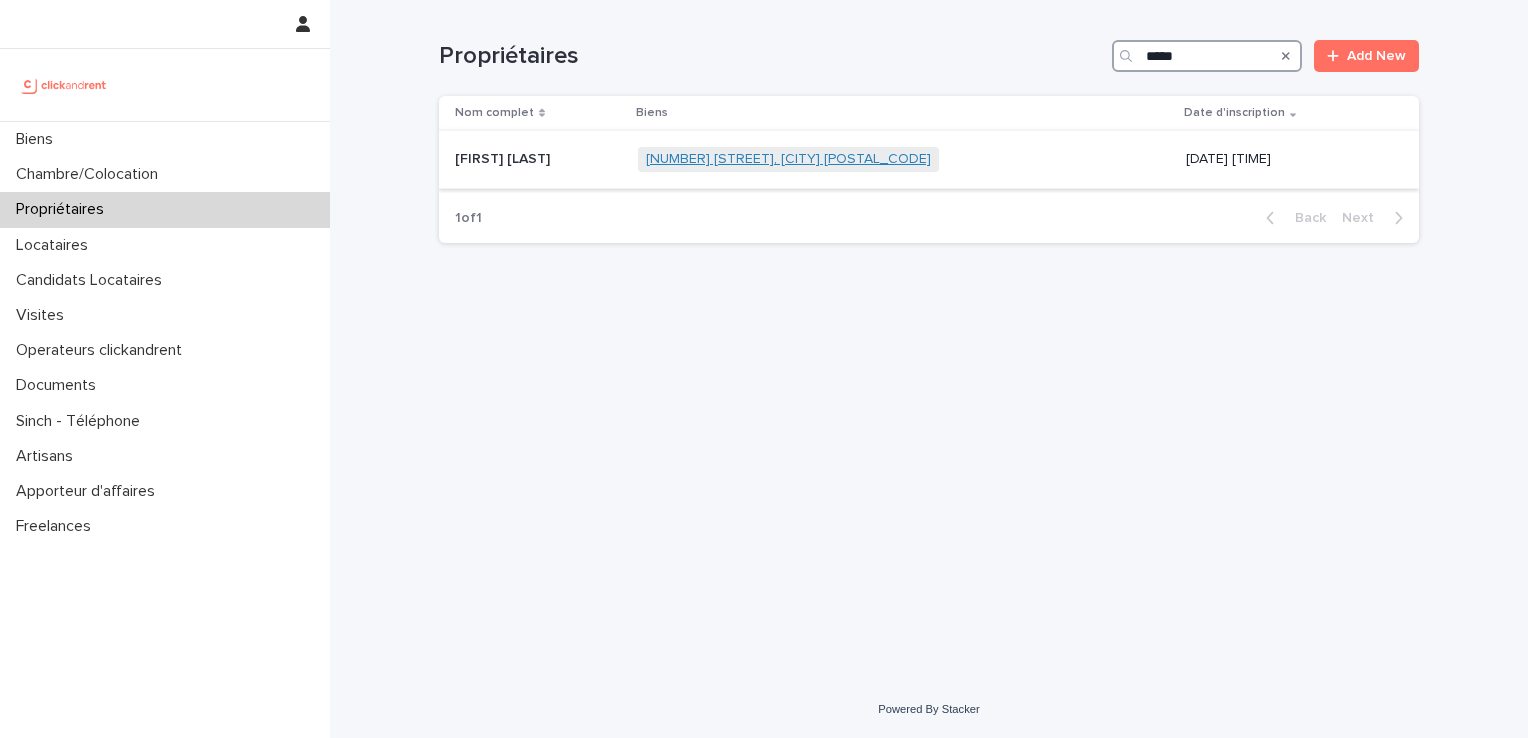 type on "*****" 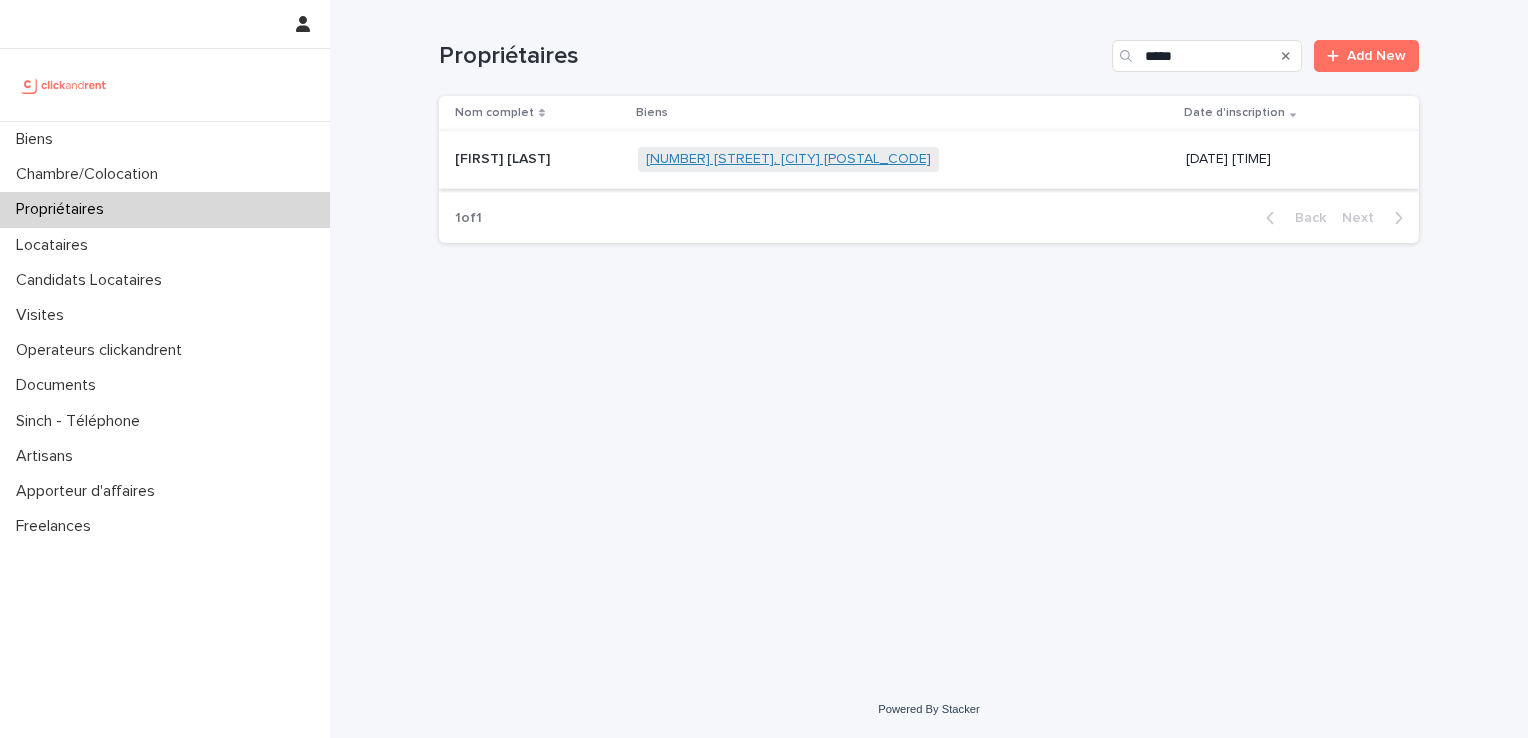 click on "[NUMBER] [STREET], [CITY] [POSTAL_CODE]" at bounding box center [788, 159] 